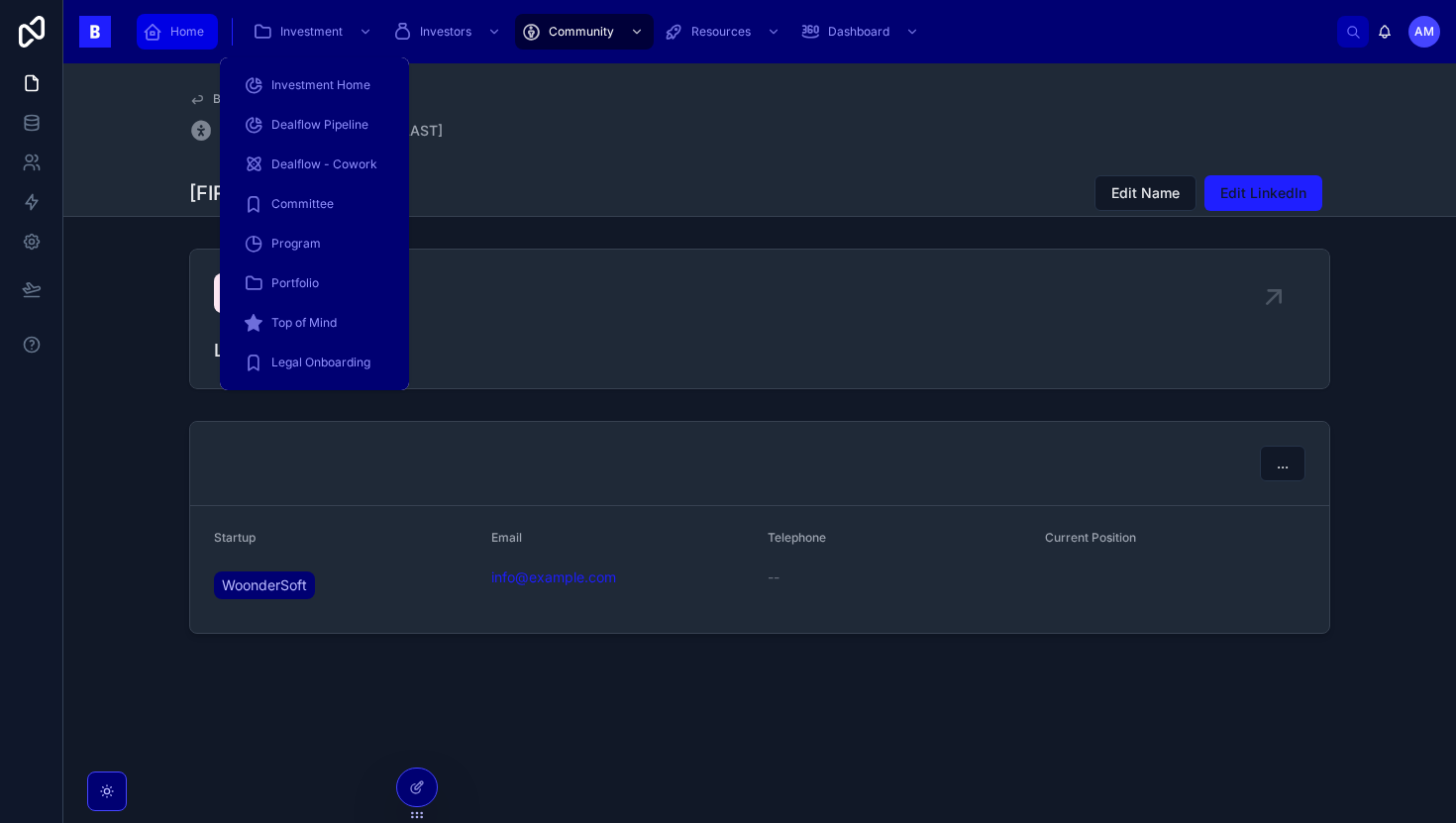 scroll, scrollTop: 0, scrollLeft: 0, axis: both 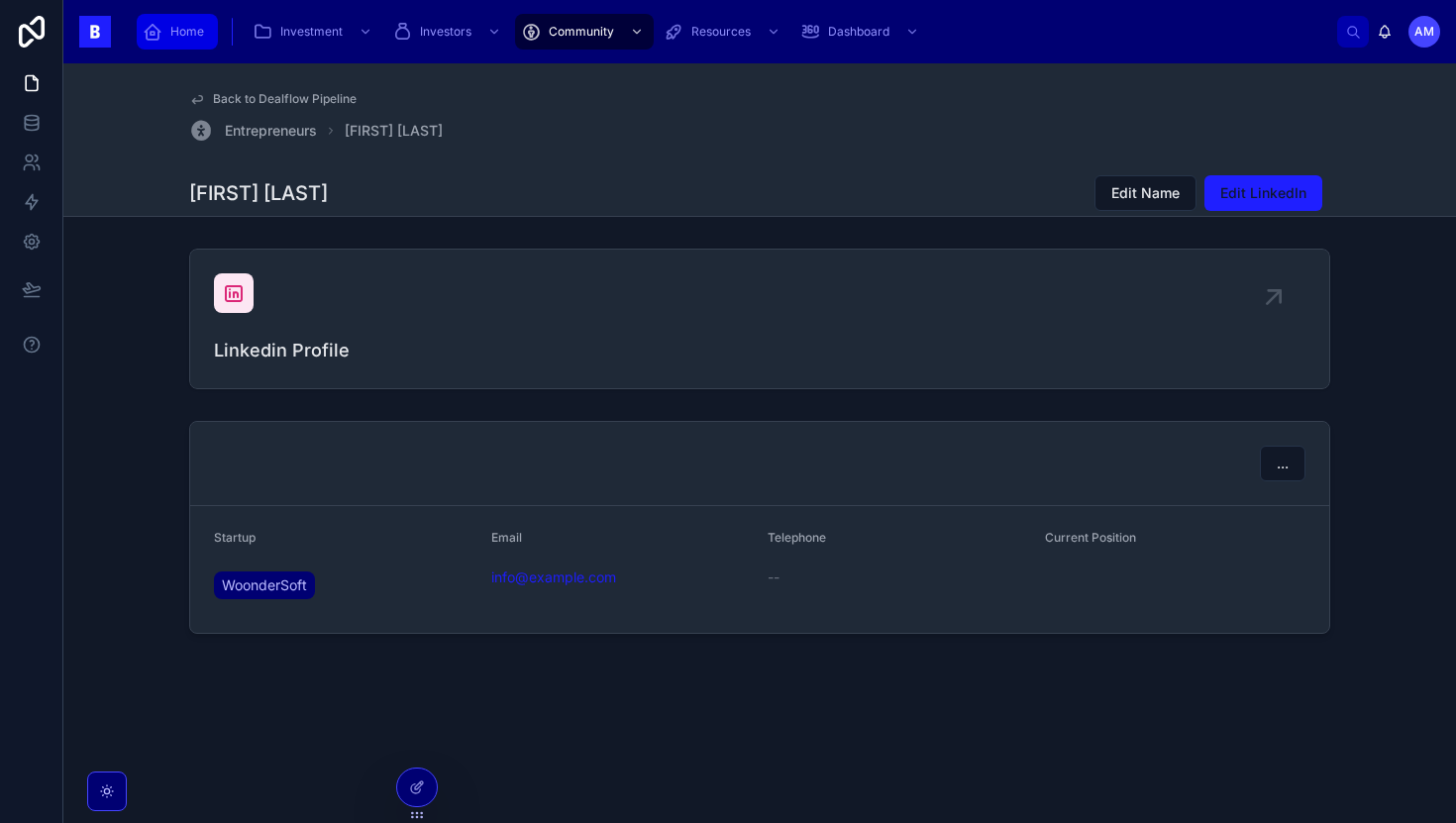 click on "Home" at bounding box center (187, 32) 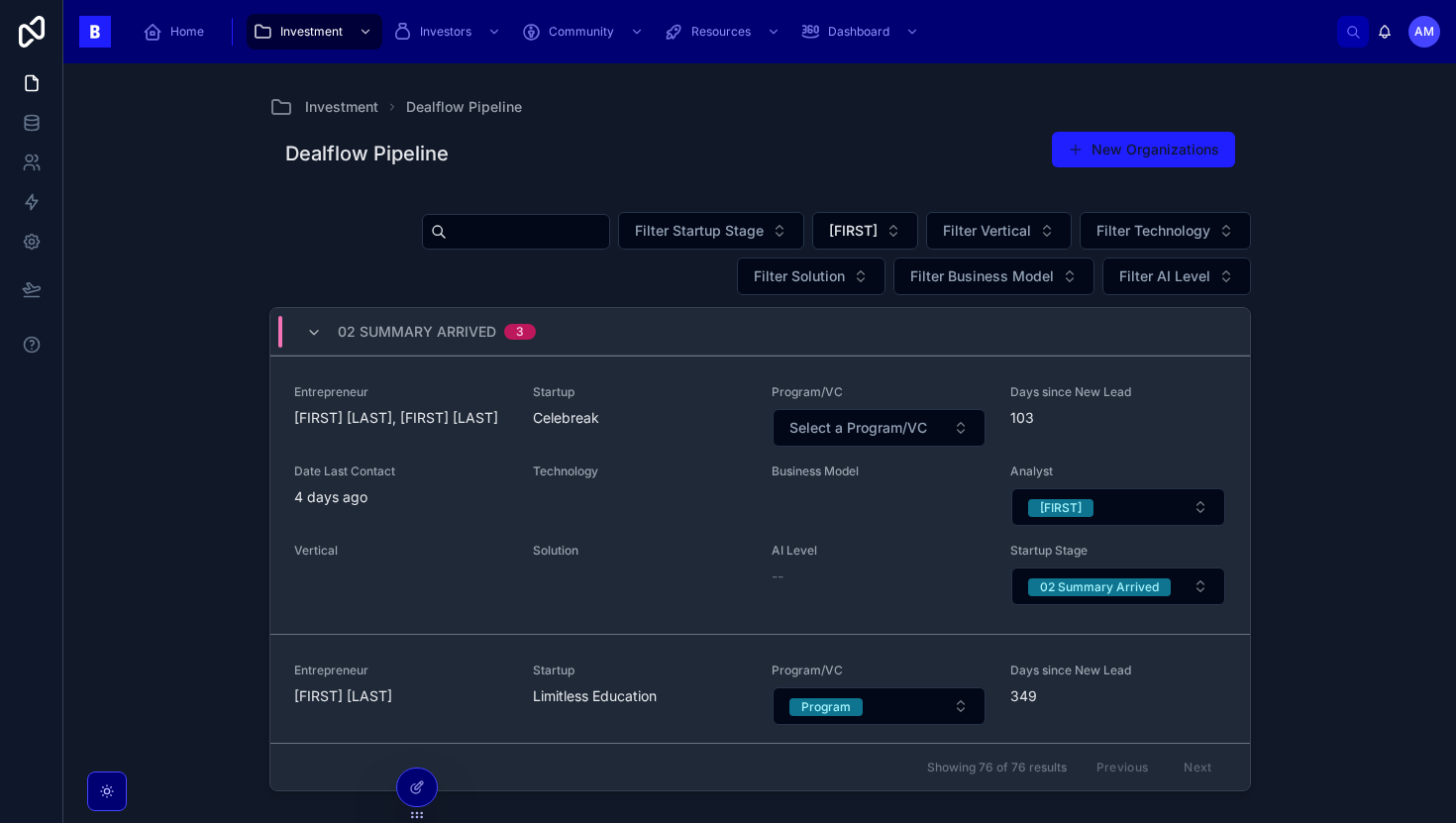 scroll, scrollTop: 0, scrollLeft: 0, axis: both 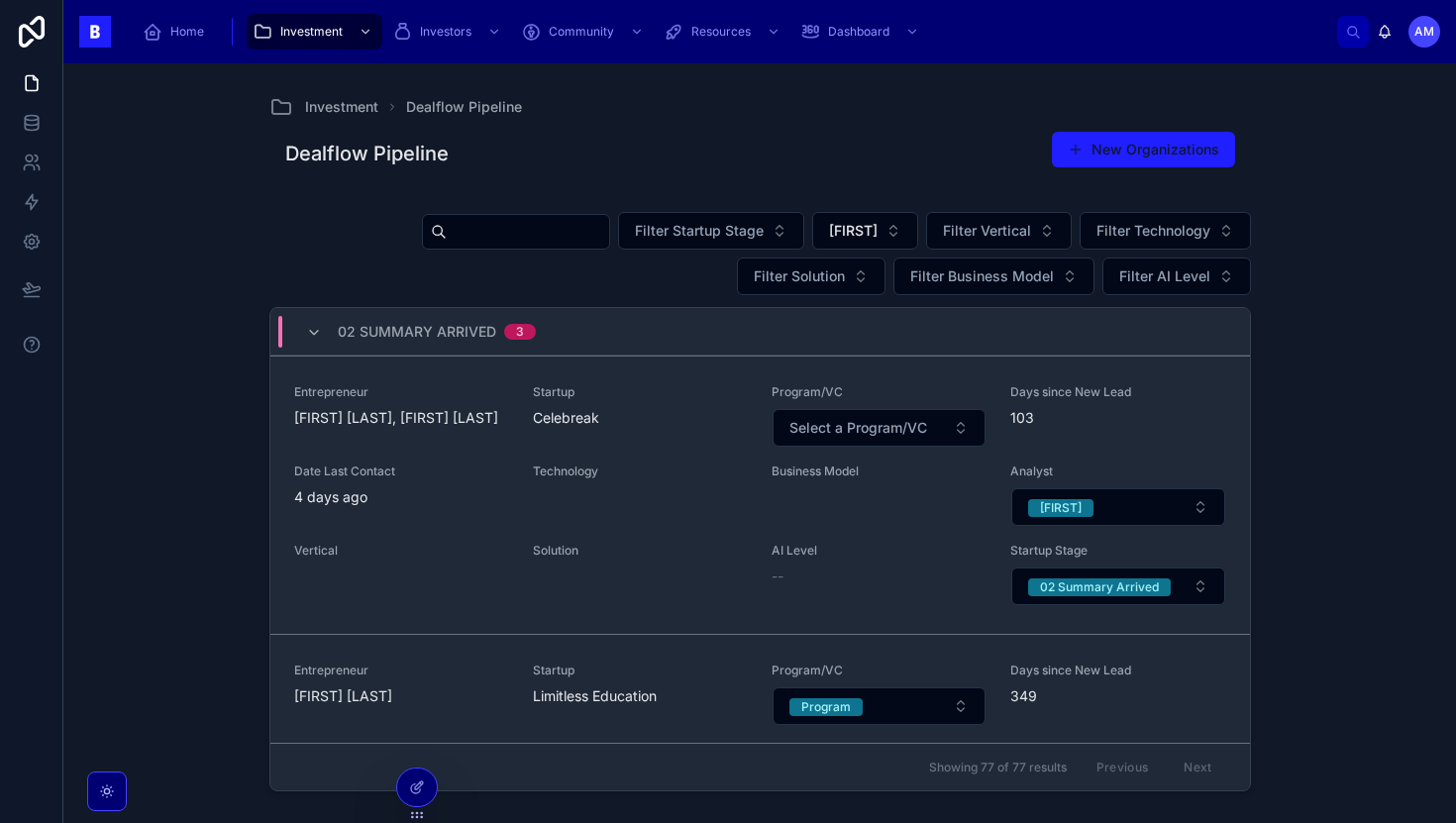 click on "02 Summary Arrived 3" at bounding box center [760, 332] 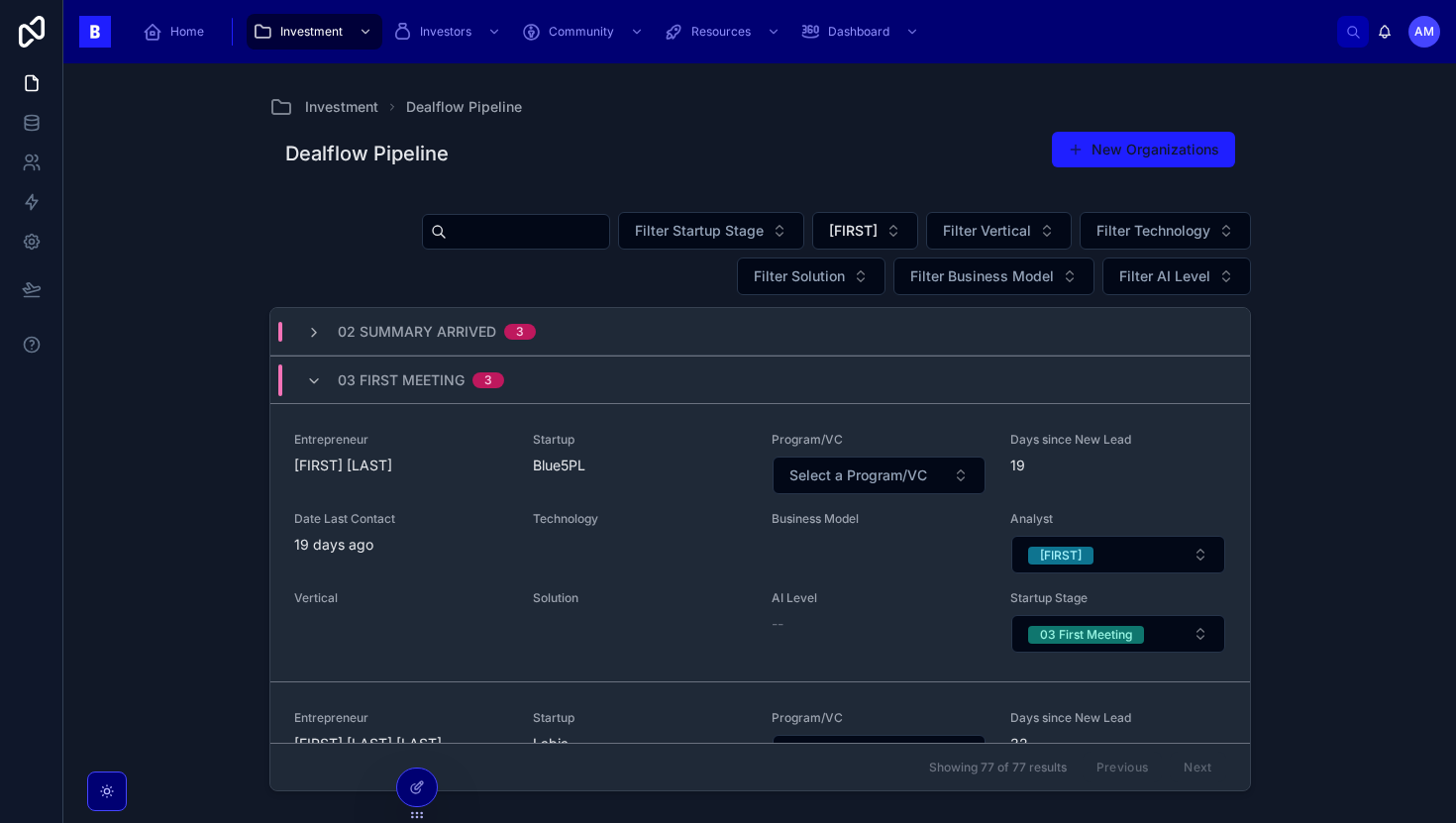 click on "03 First Meeting" at bounding box center (401, 380) 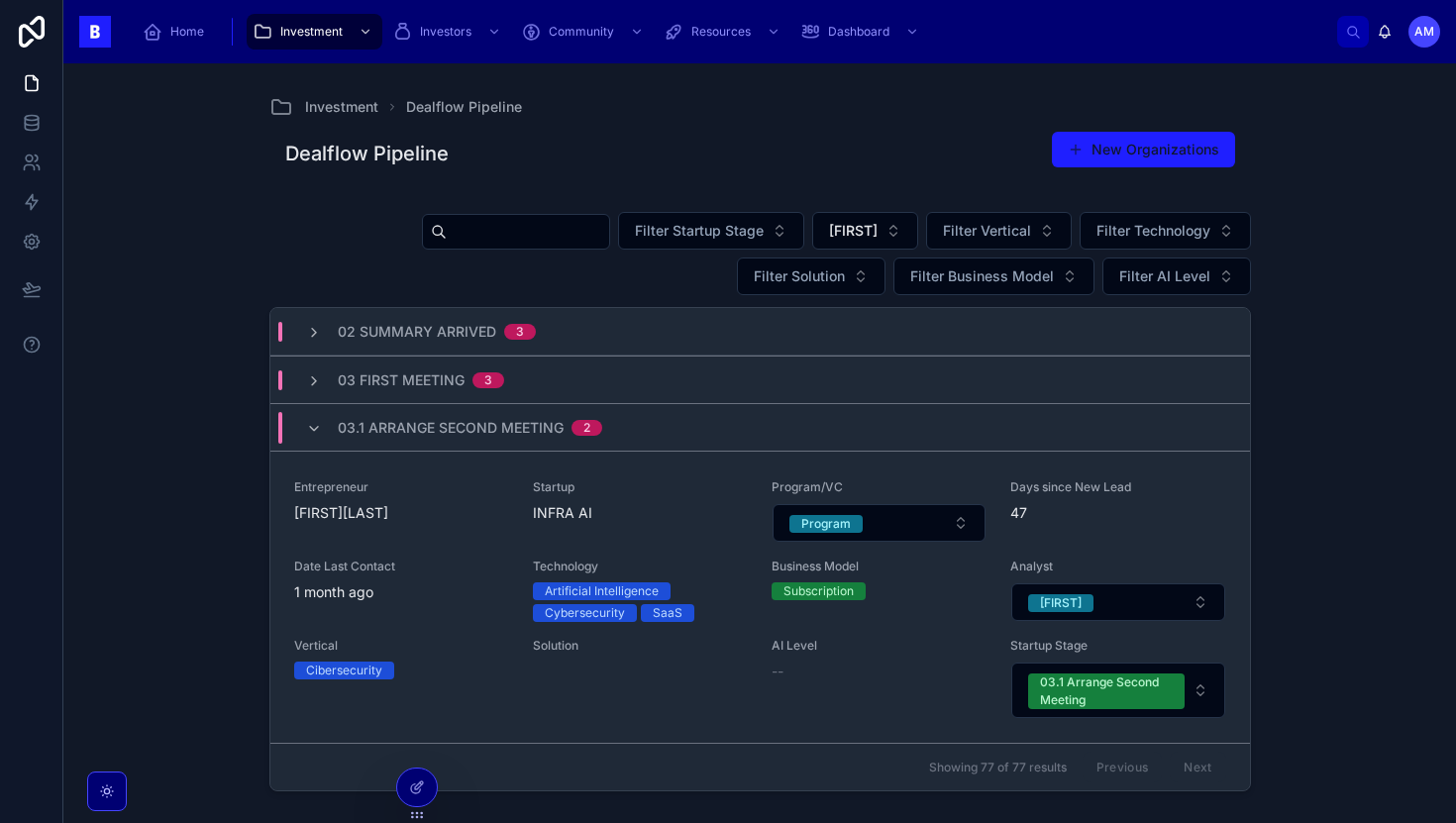 click on "03.1 Arrange Second Meeting" at bounding box center [451, 428] 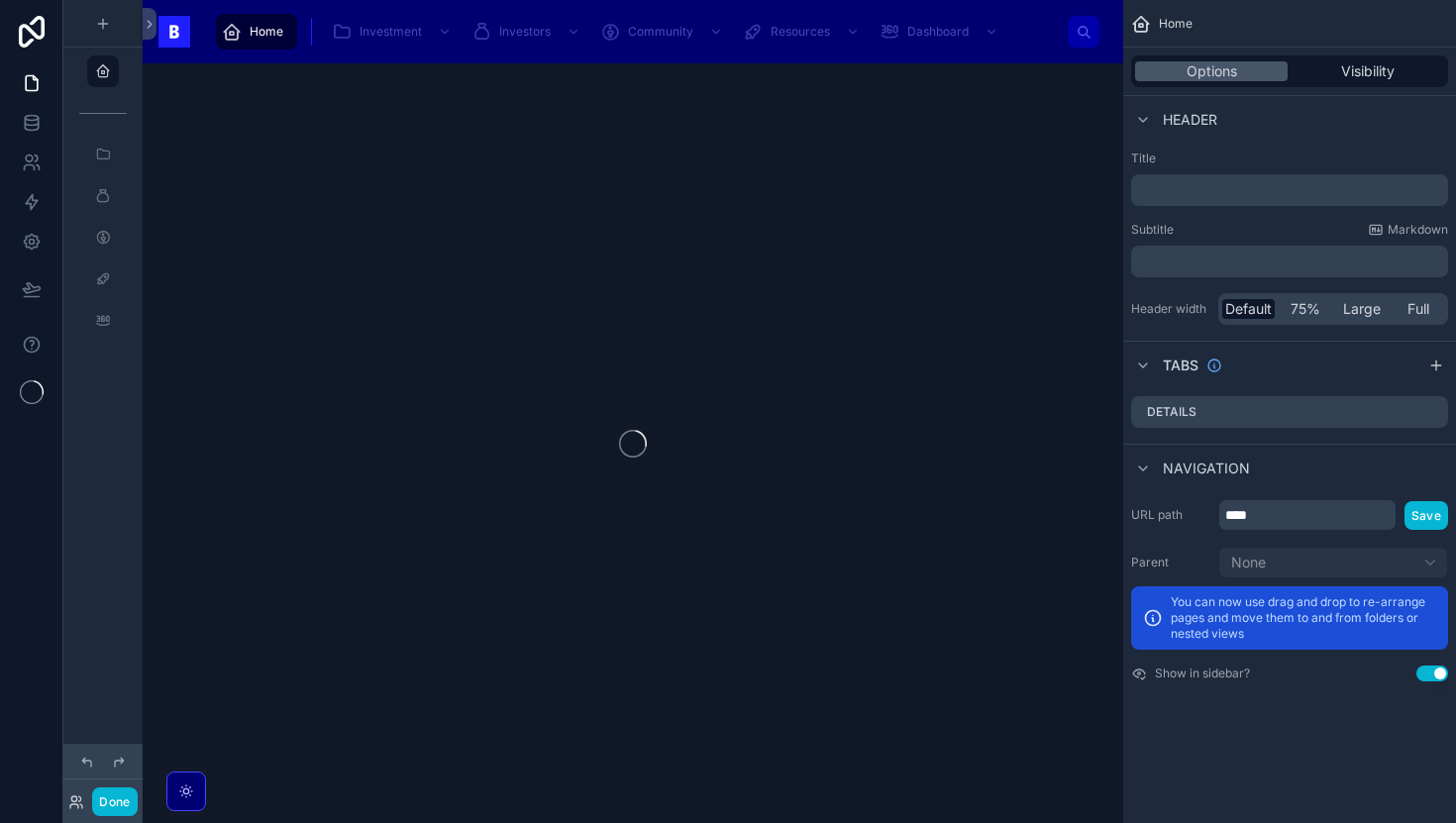 scroll, scrollTop: 0, scrollLeft: 0, axis: both 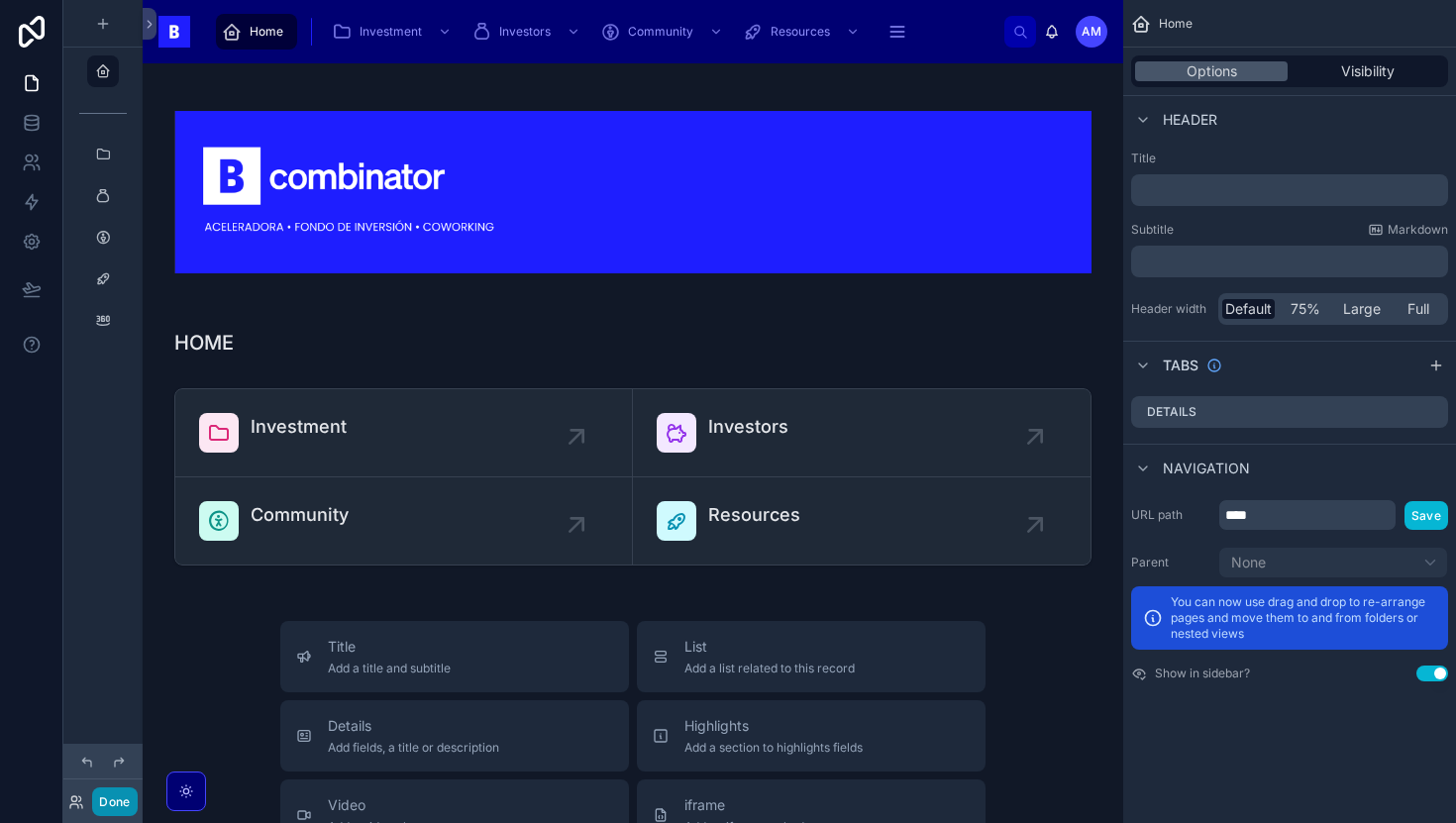 click on "Done" at bounding box center [114, 801] 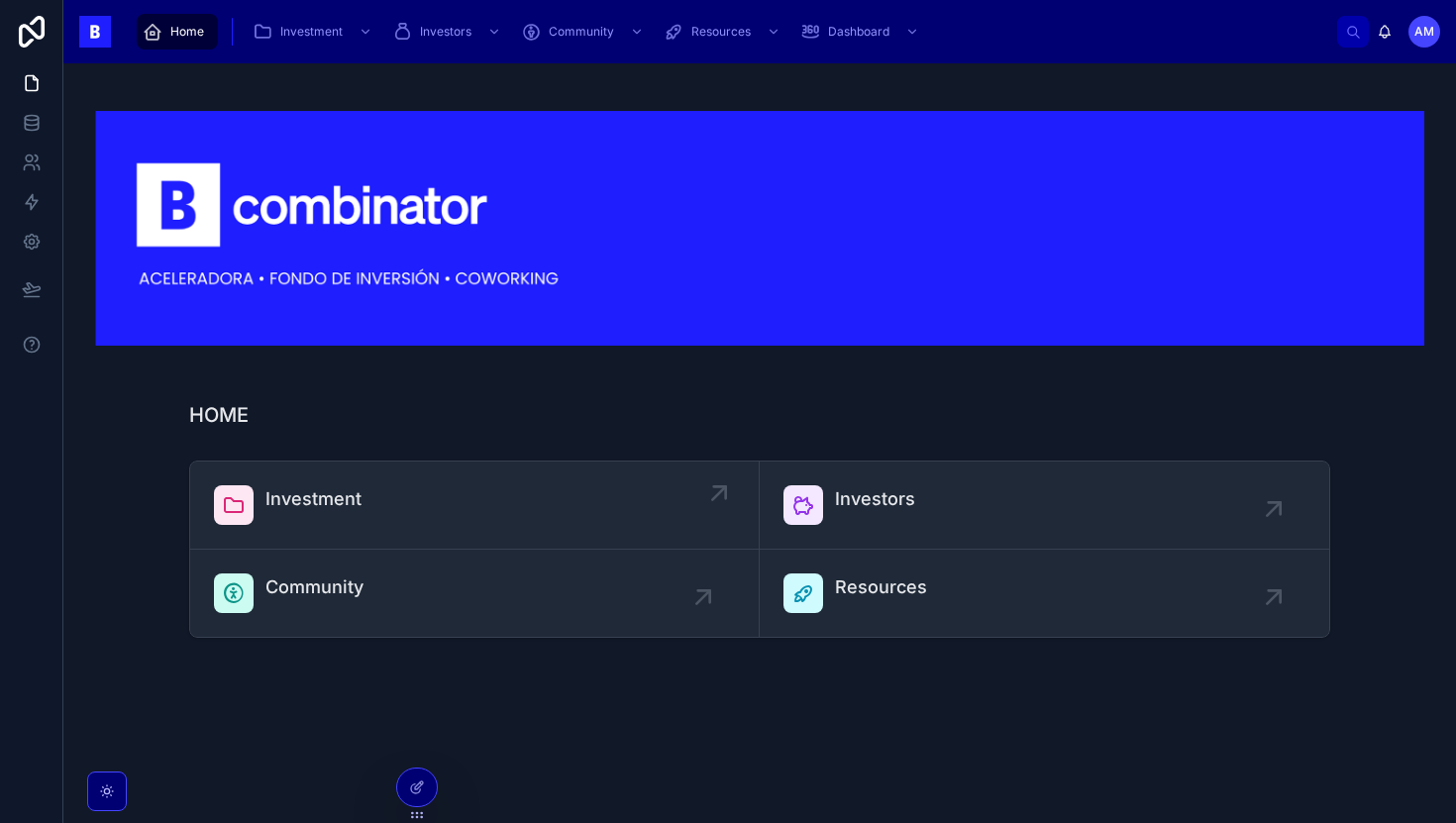 click on "Investment" at bounding box center (313, 499) 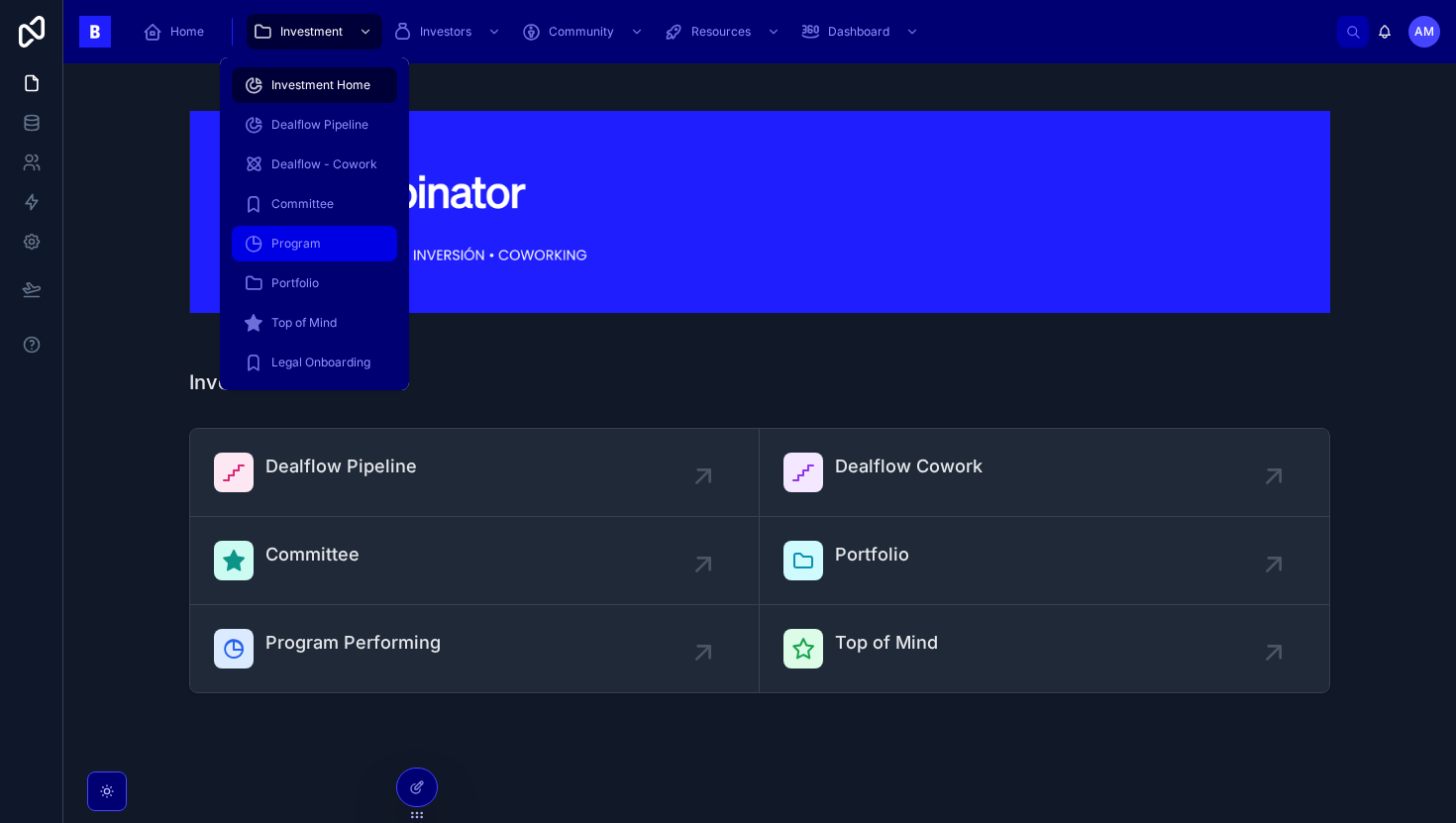 click on "Program" at bounding box center (314, 244) 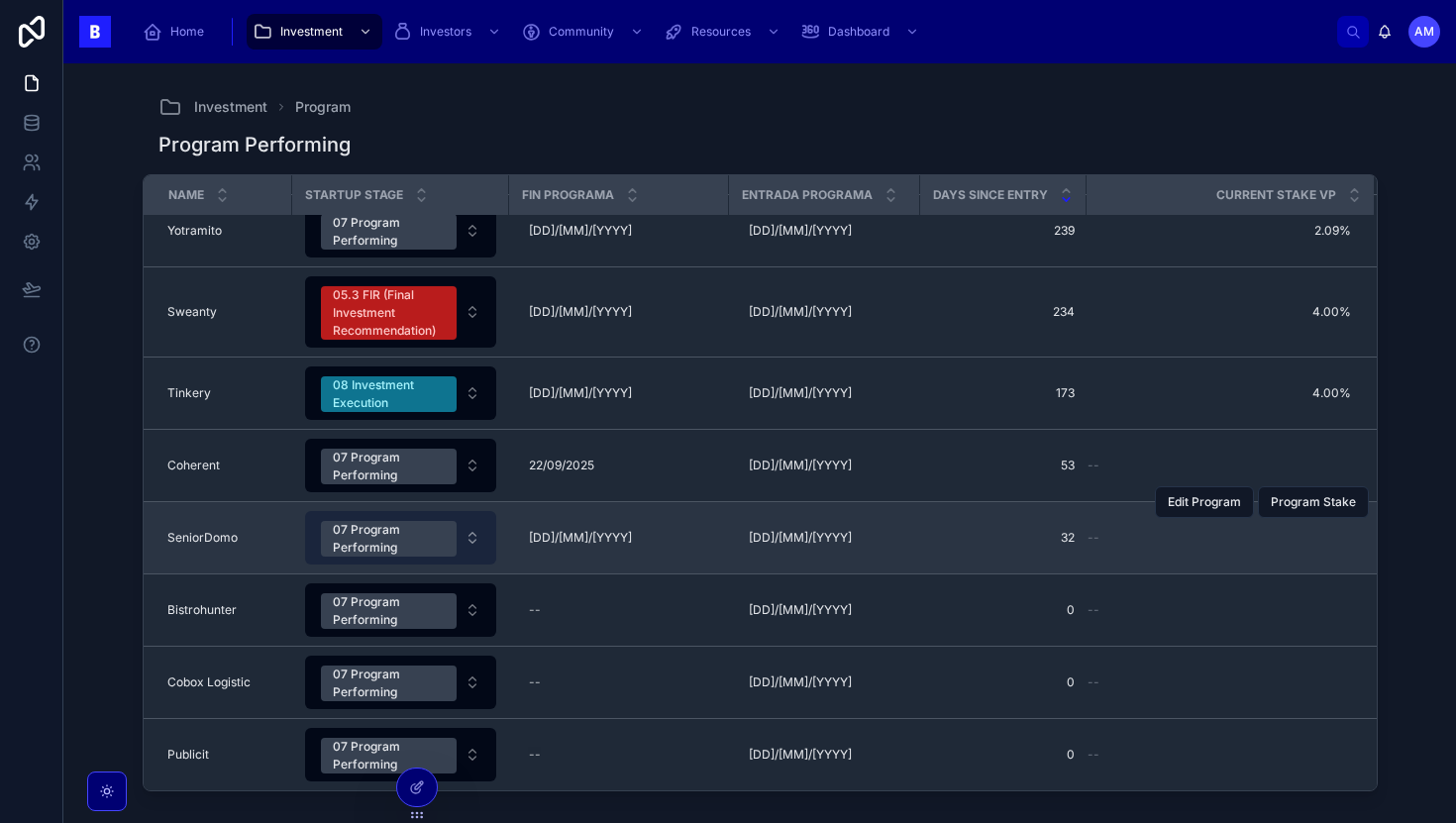 scroll, scrollTop: 0, scrollLeft: 0, axis: both 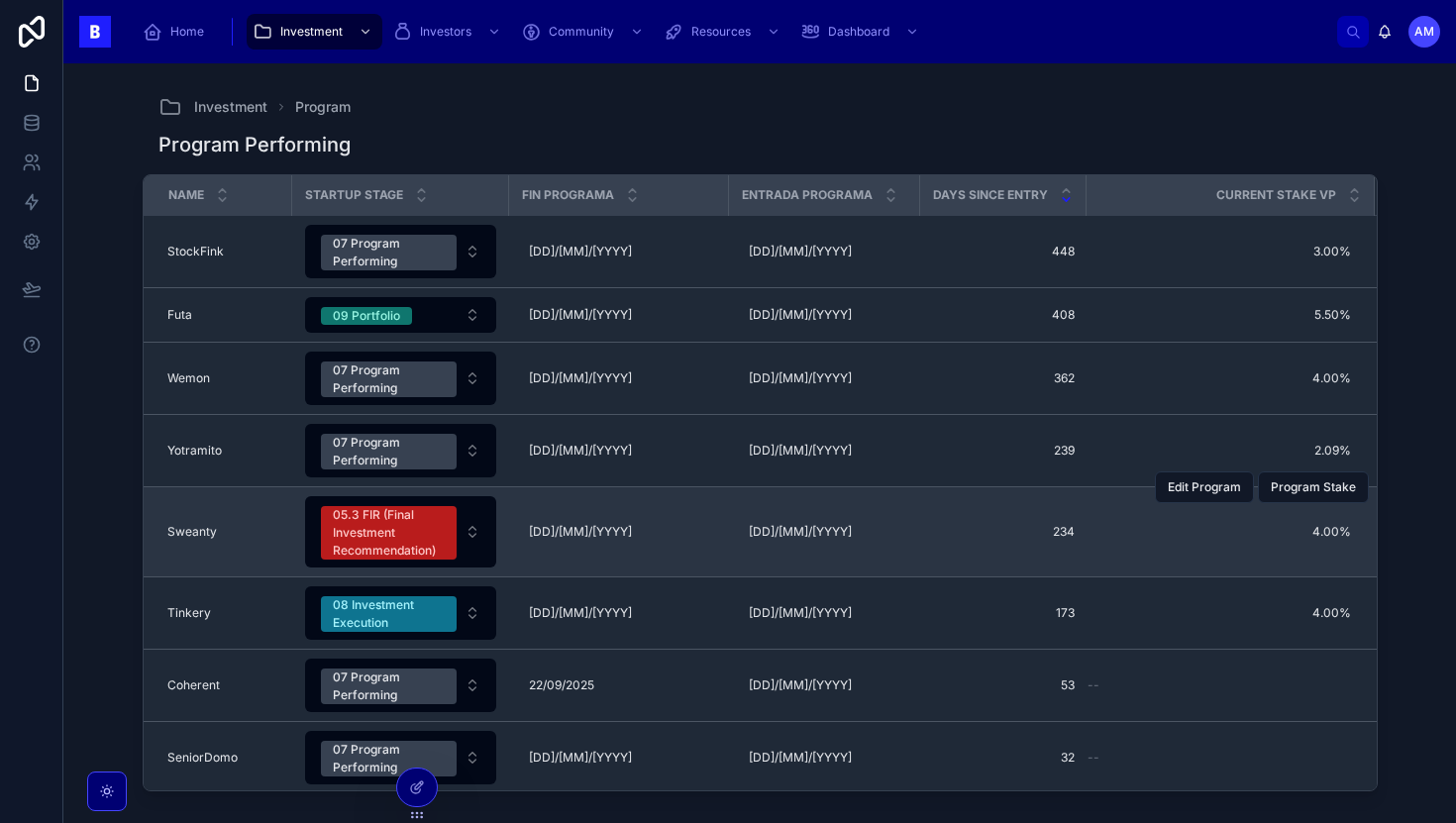drag, startPoint x: 719, startPoint y: 523, endPoint x: 715, endPoint y: 501, distance: 22.36068 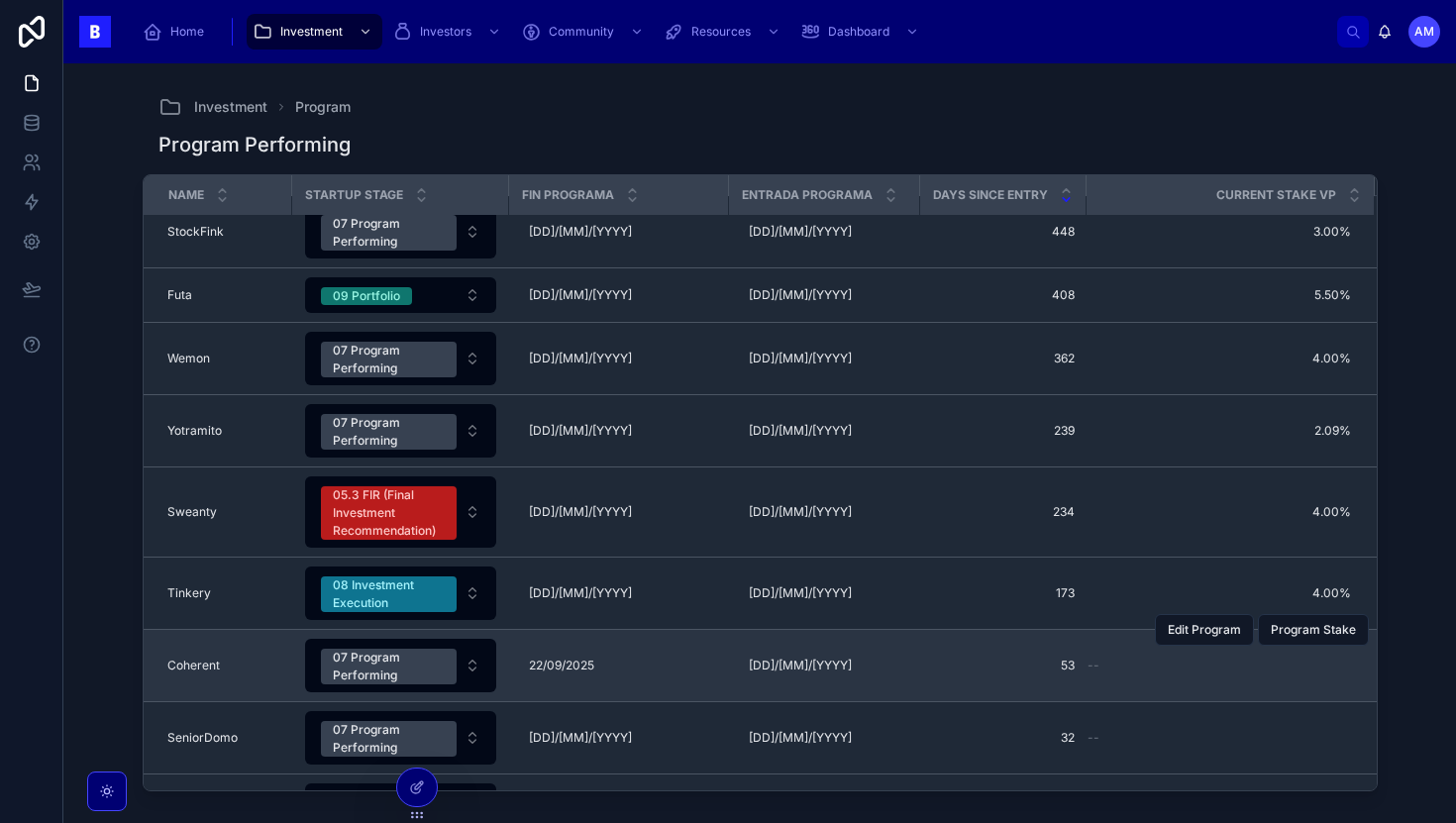 scroll, scrollTop: 0, scrollLeft: 0, axis: both 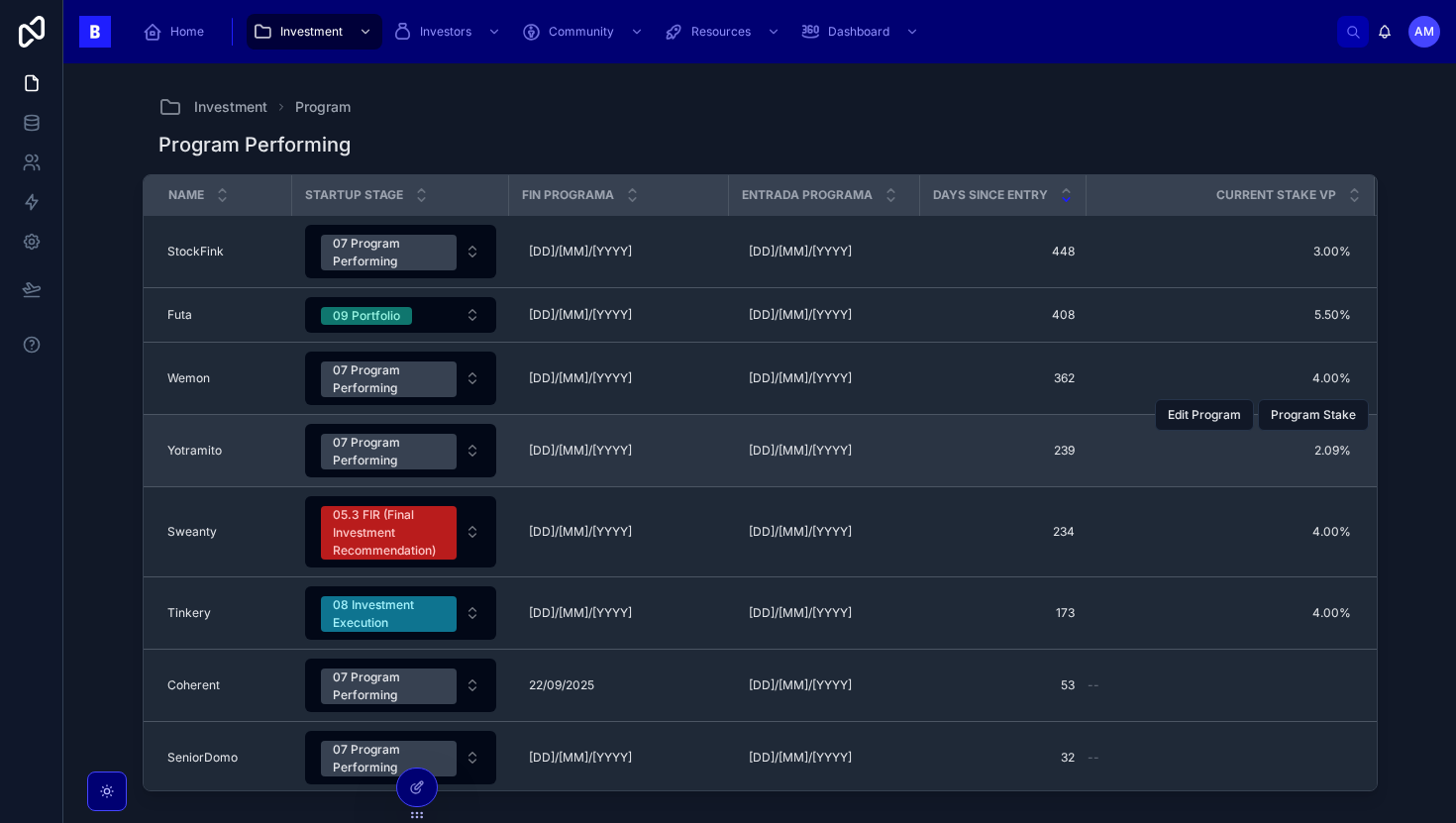 click on "[FIRST] [LAST] [FIRST] [LAST]" at bounding box center [224, 451] 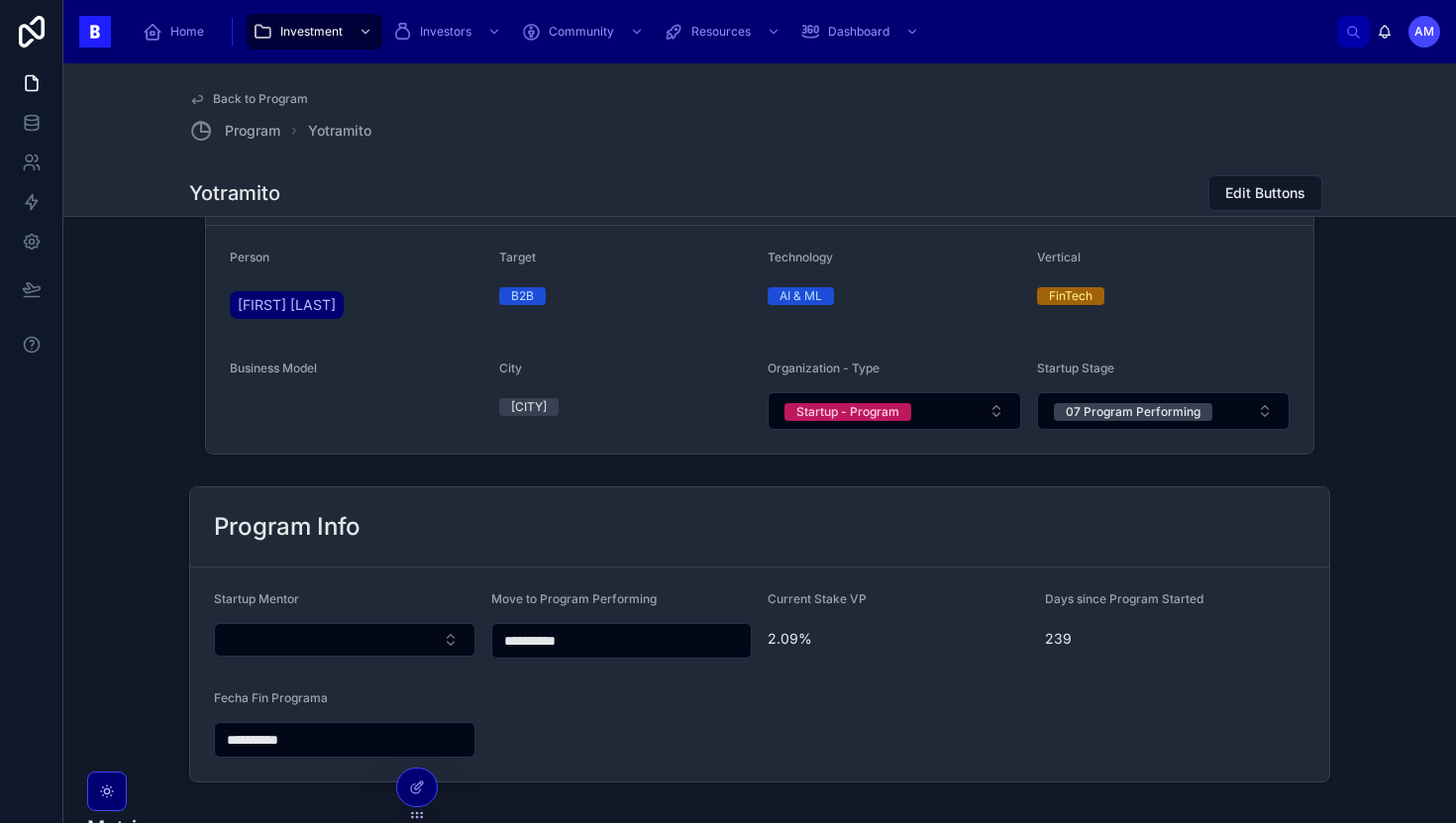 scroll, scrollTop: 648, scrollLeft: 0, axis: vertical 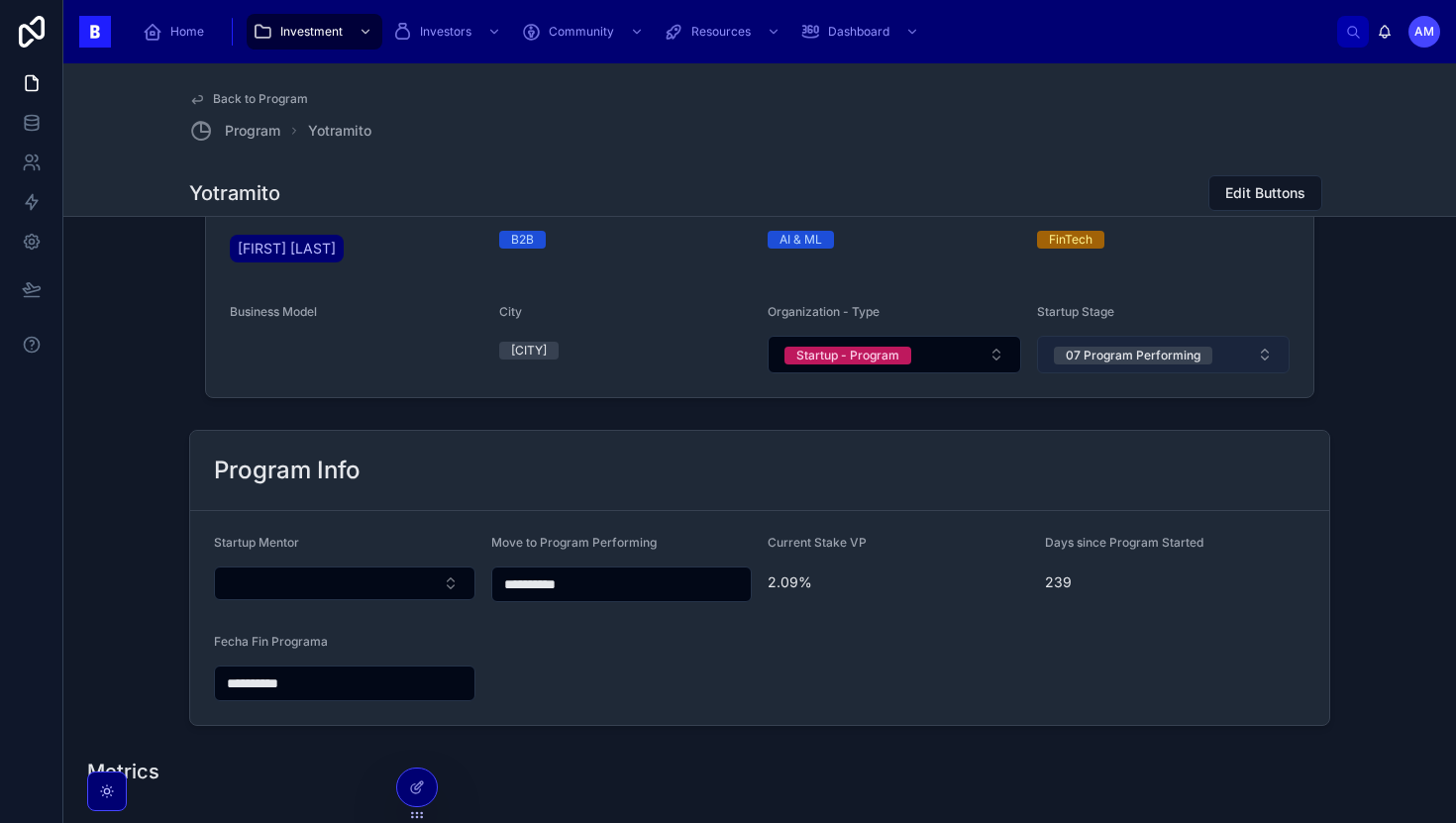 click on "07 Program Performing" at bounding box center (1164, 355) 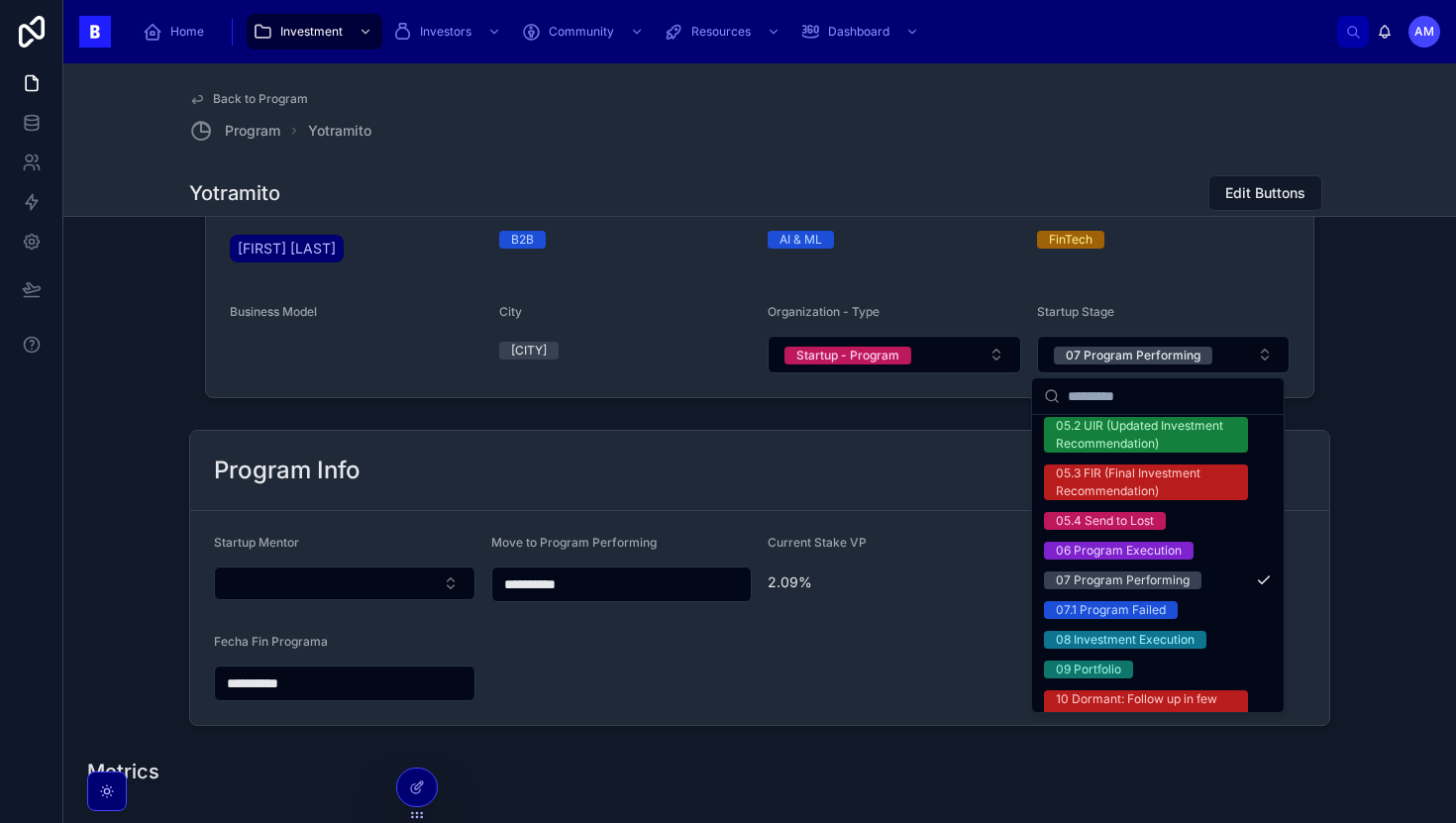 scroll, scrollTop: 446, scrollLeft: 0, axis: vertical 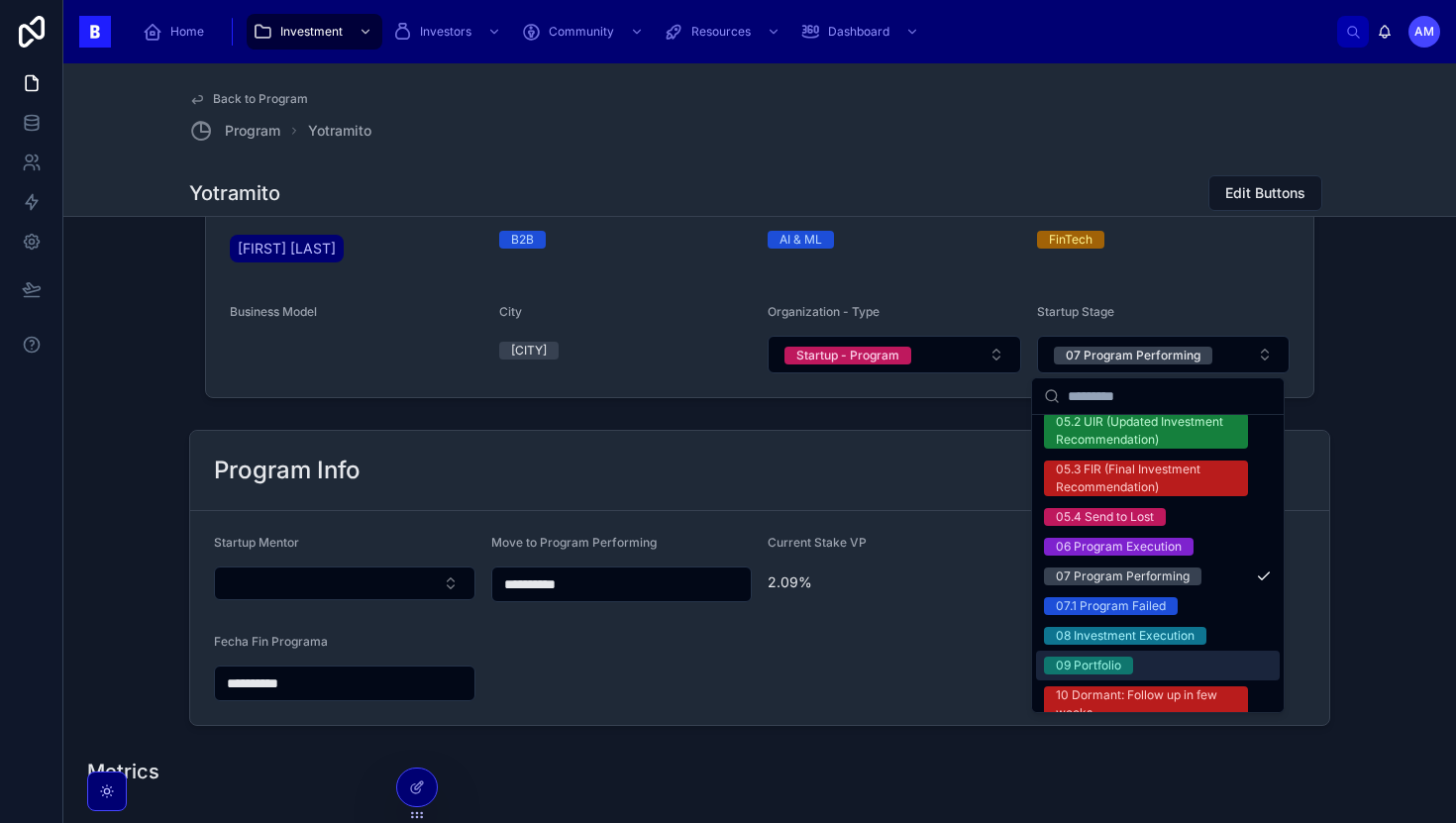 click on "09 Portfolio" at bounding box center (1089, 666) 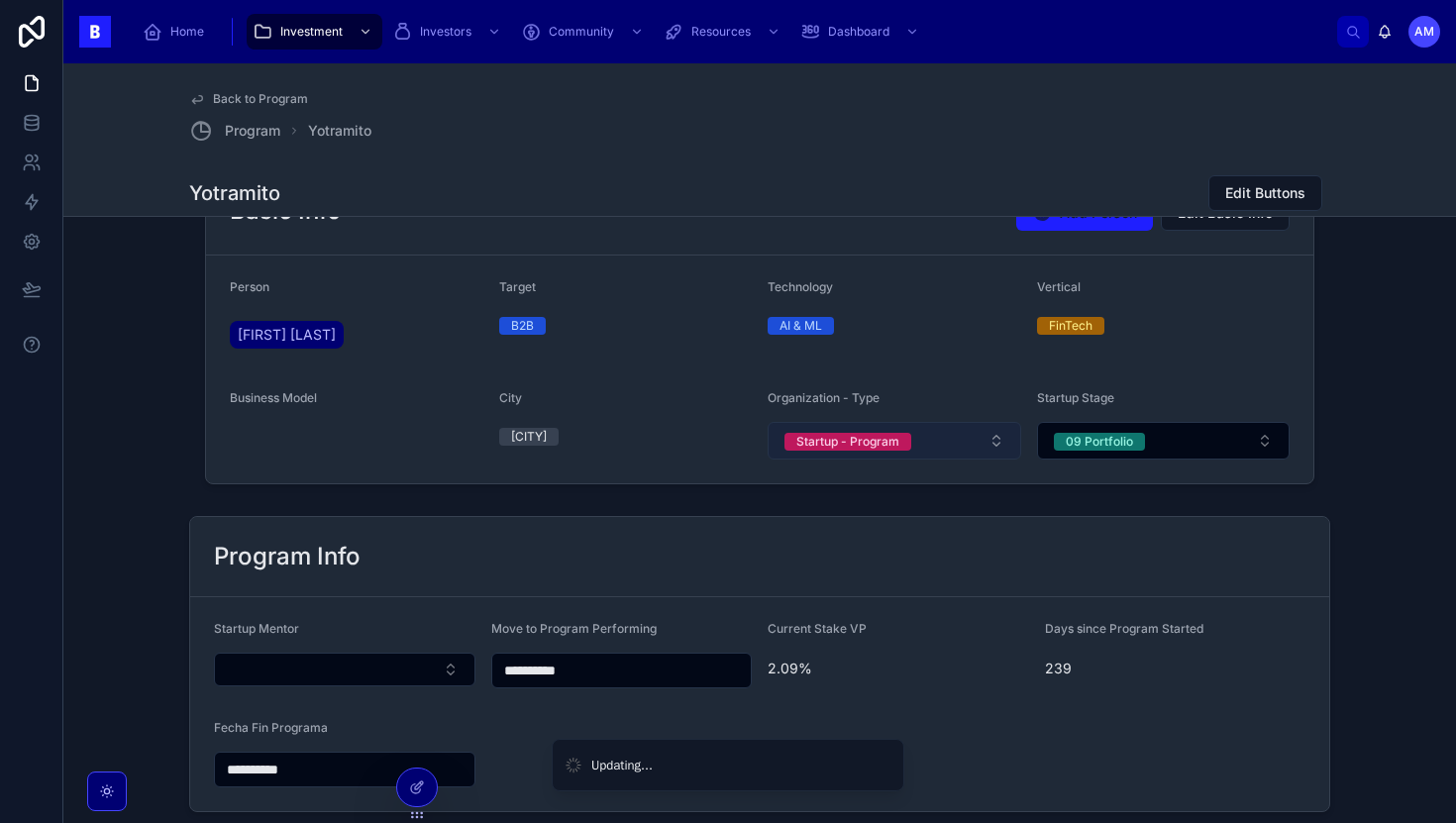 scroll, scrollTop: 557, scrollLeft: 0, axis: vertical 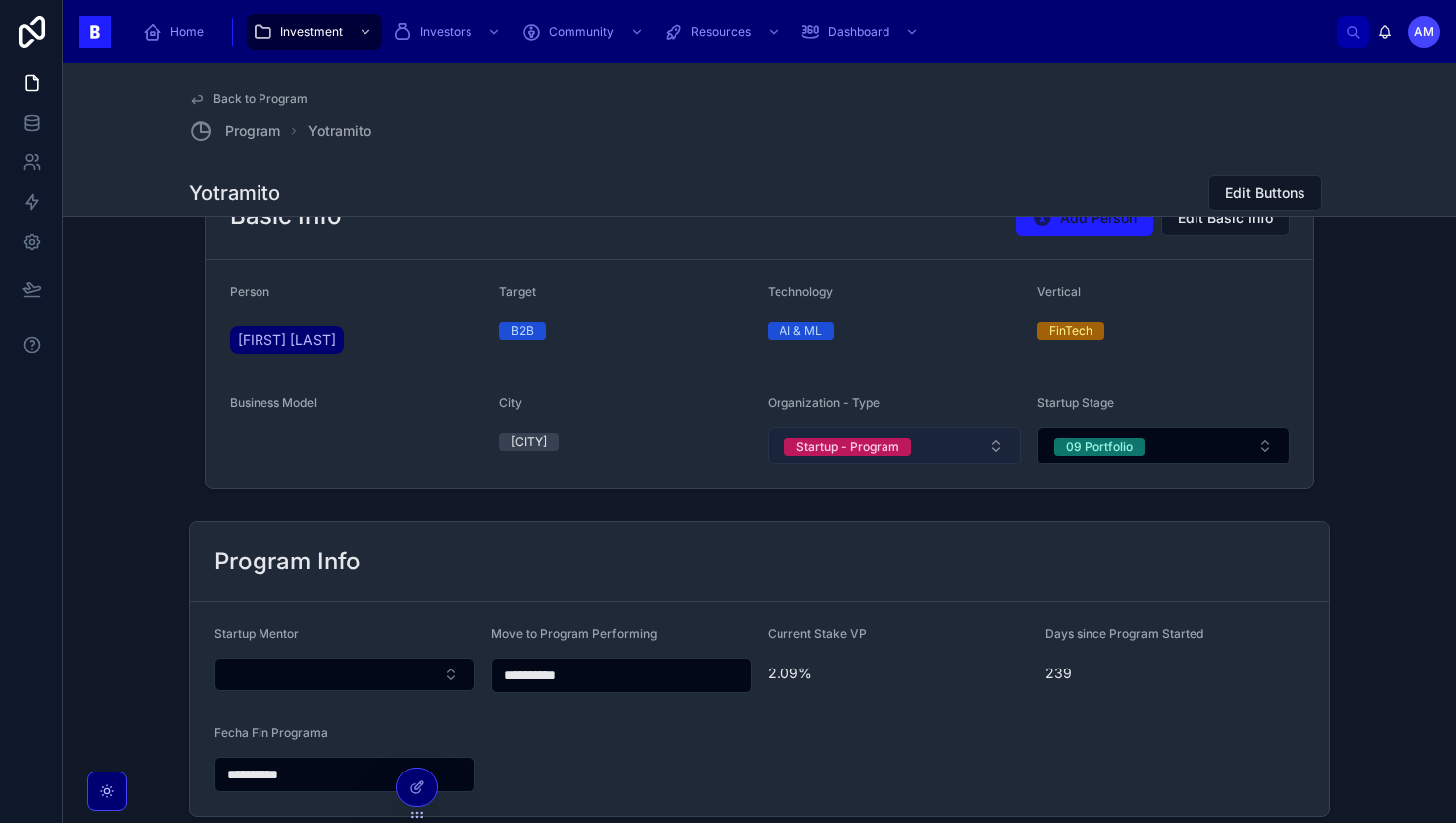 click on "Startup - Program" at bounding box center (894, 446) 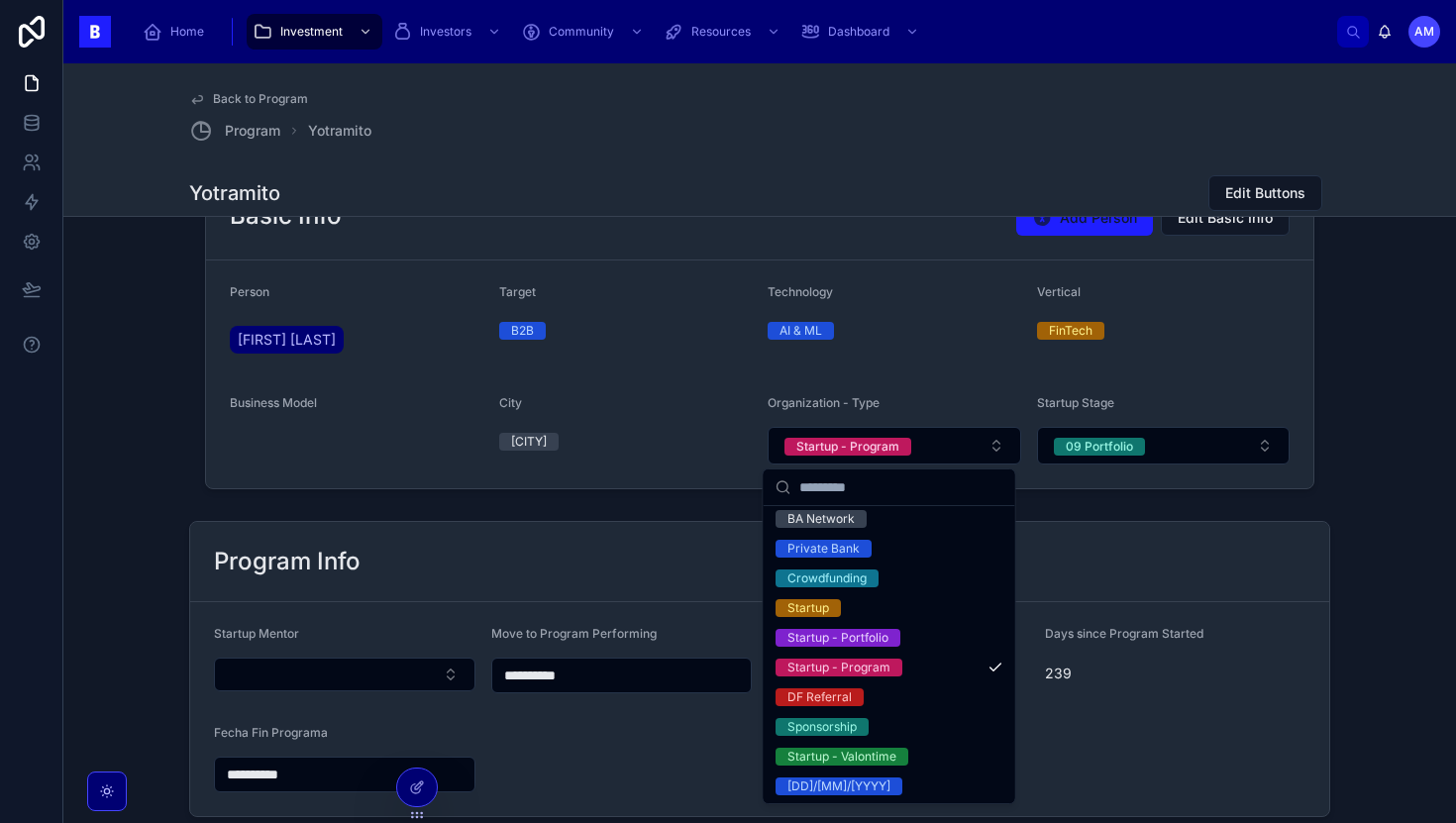 scroll, scrollTop: 275, scrollLeft: 0, axis: vertical 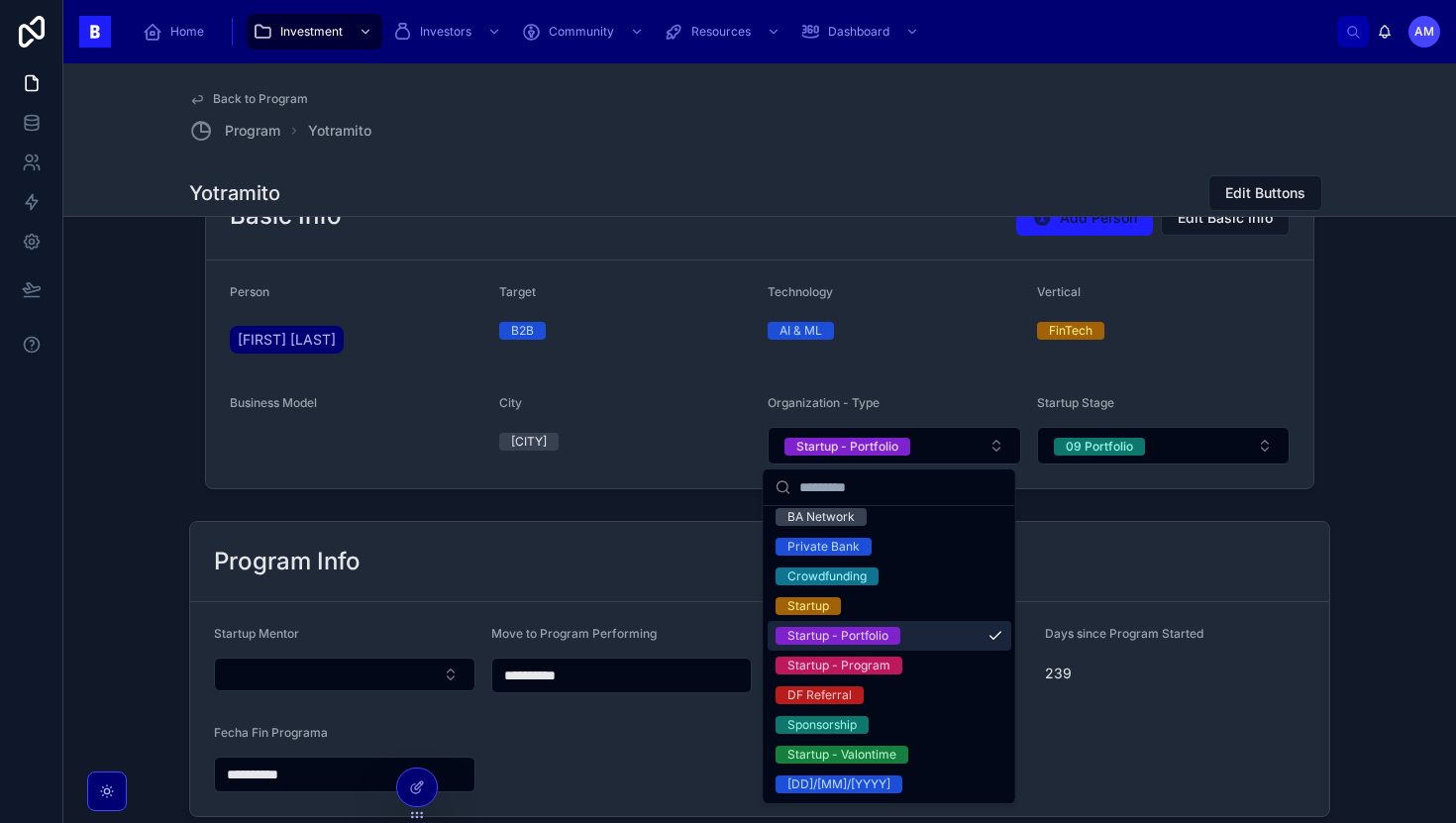 click on "Startup - Portfolio" at bounding box center (838, 636) 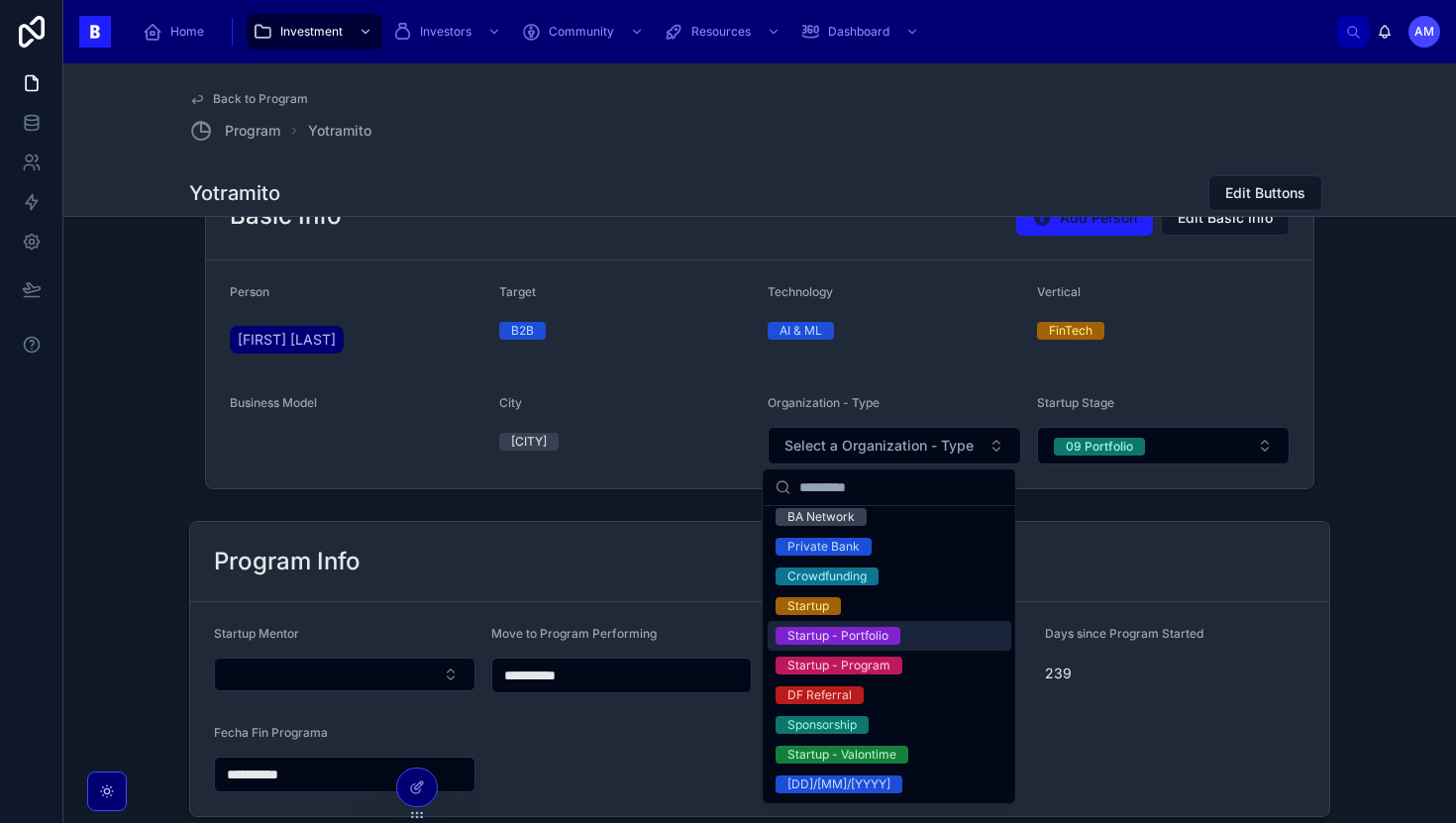 click on "Startup - Portfolio" at bounding box center [838, 636] 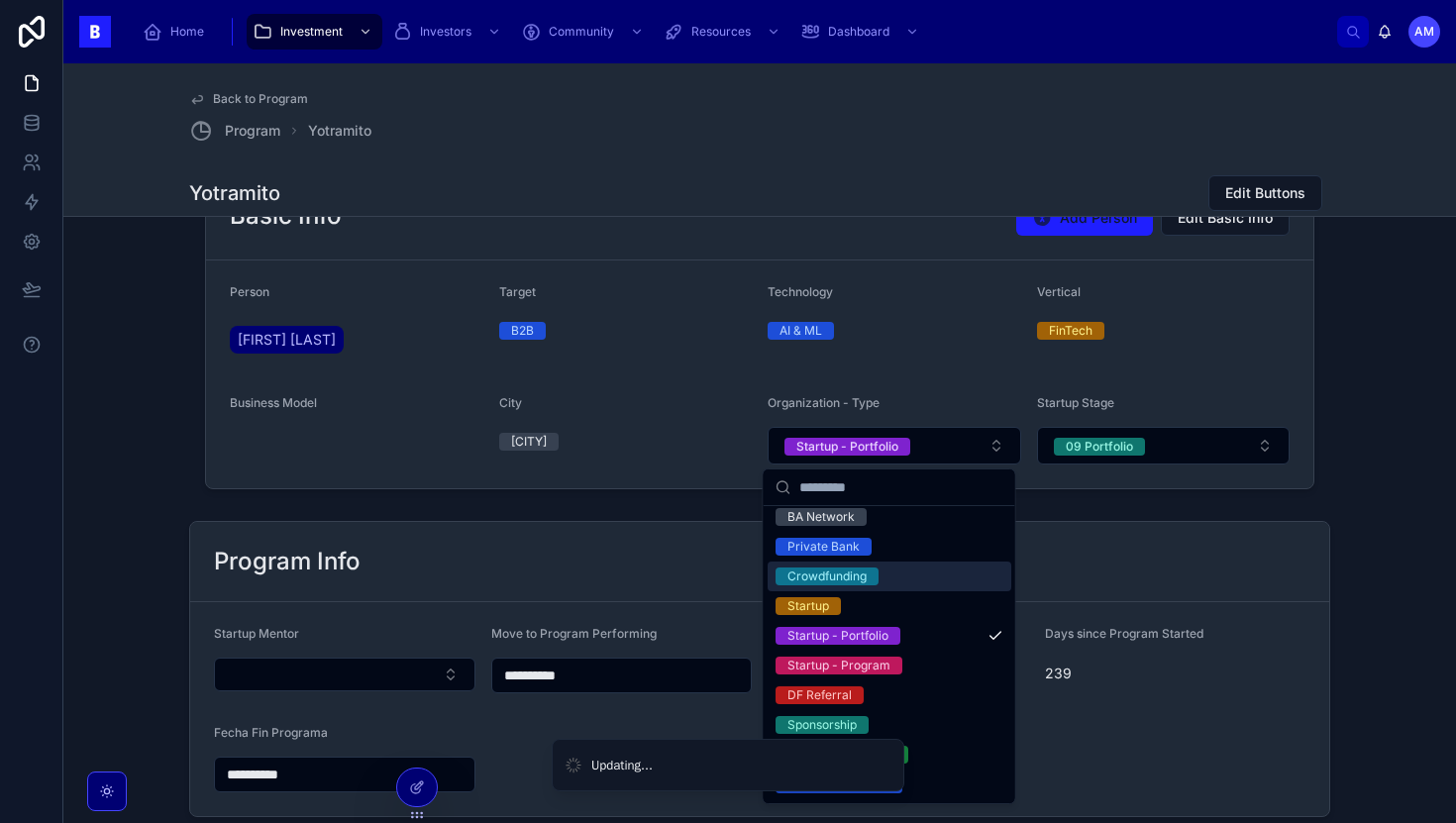 click on "[CITY]" at bounding box center (626, 442) 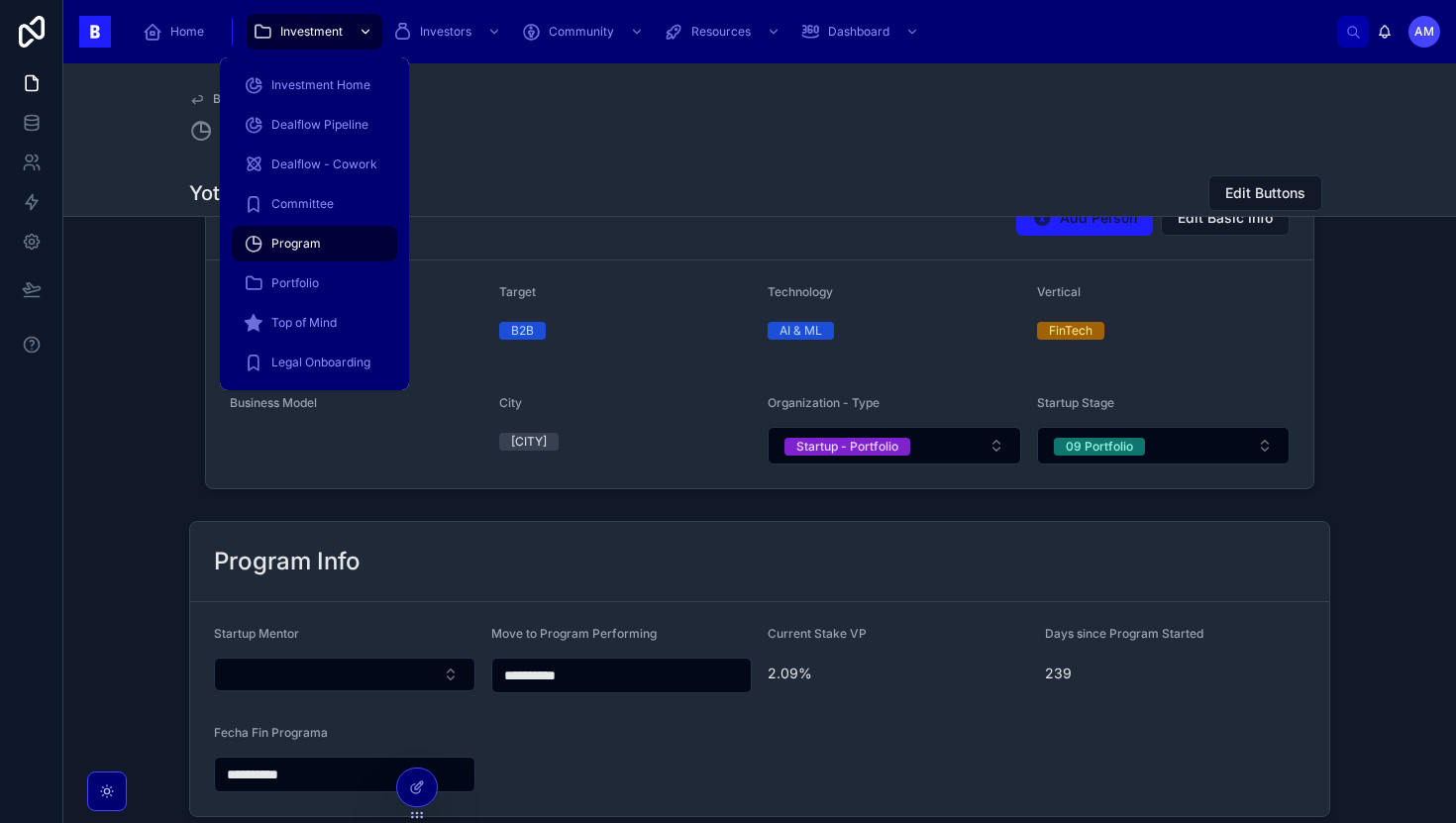 click at bounding box center (364, 32) 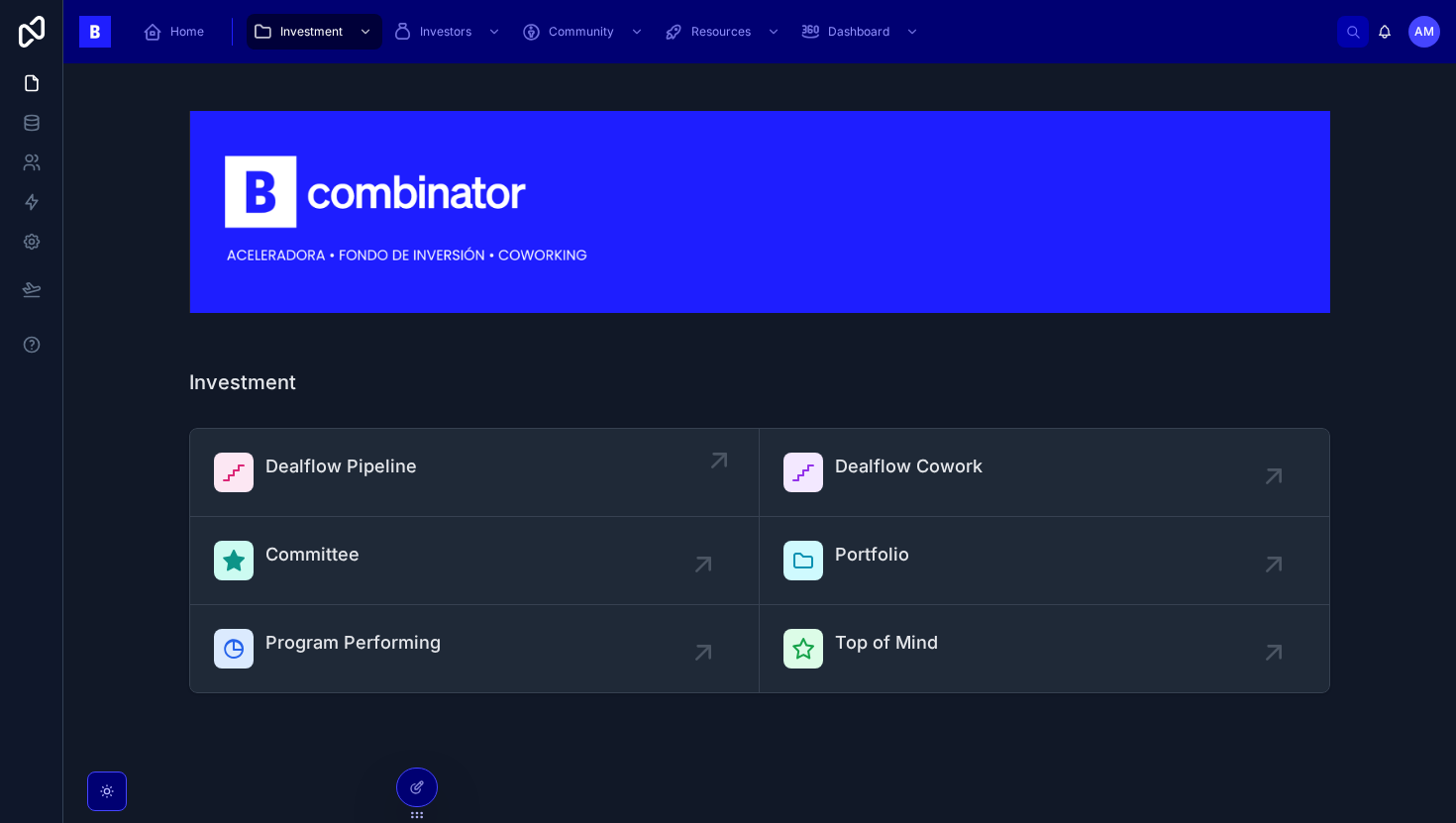 click on "Dealflow Pipeline" at bounding box center (341, 466) 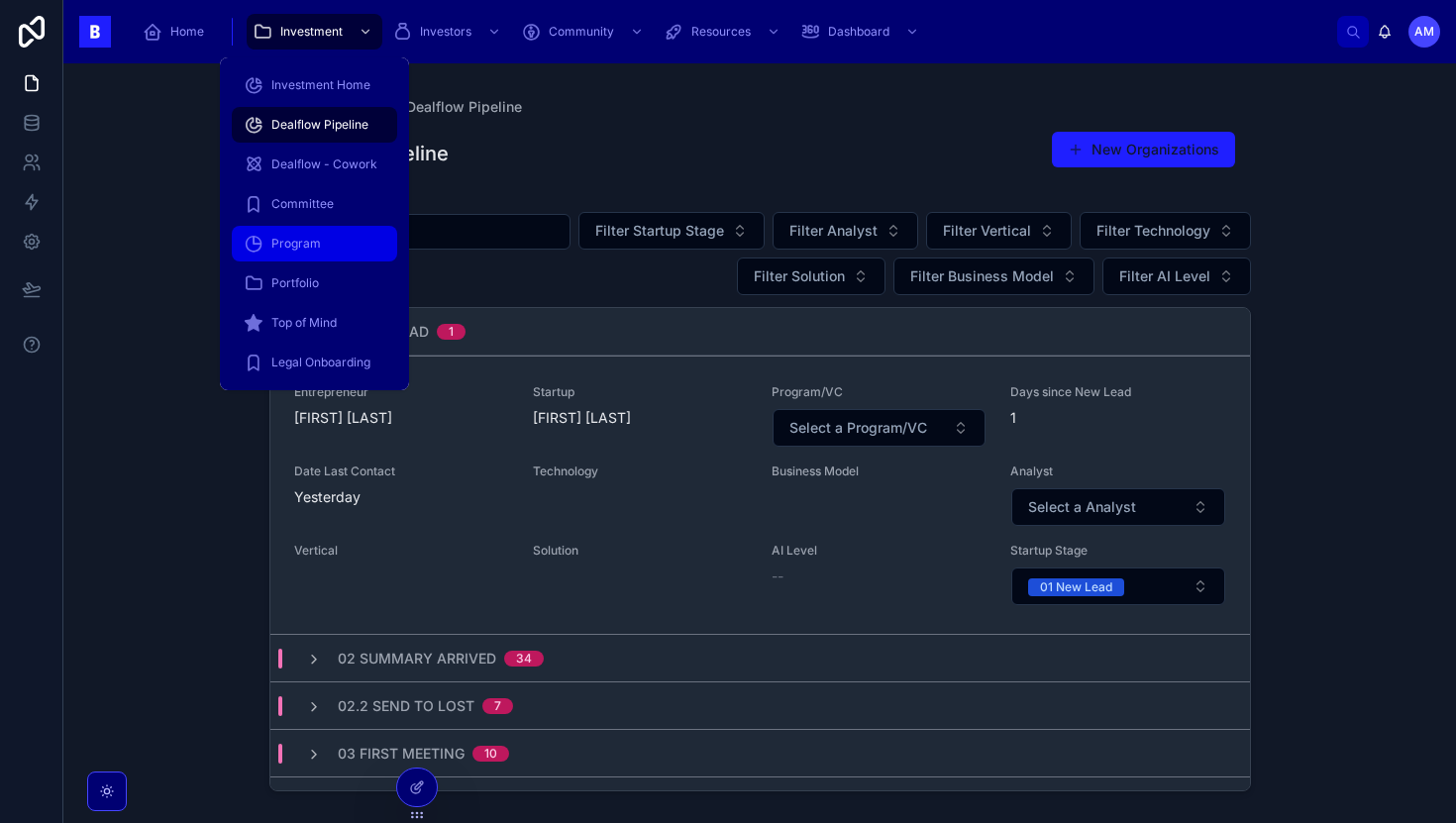 click on "Program" at bounding box center (314, 244) 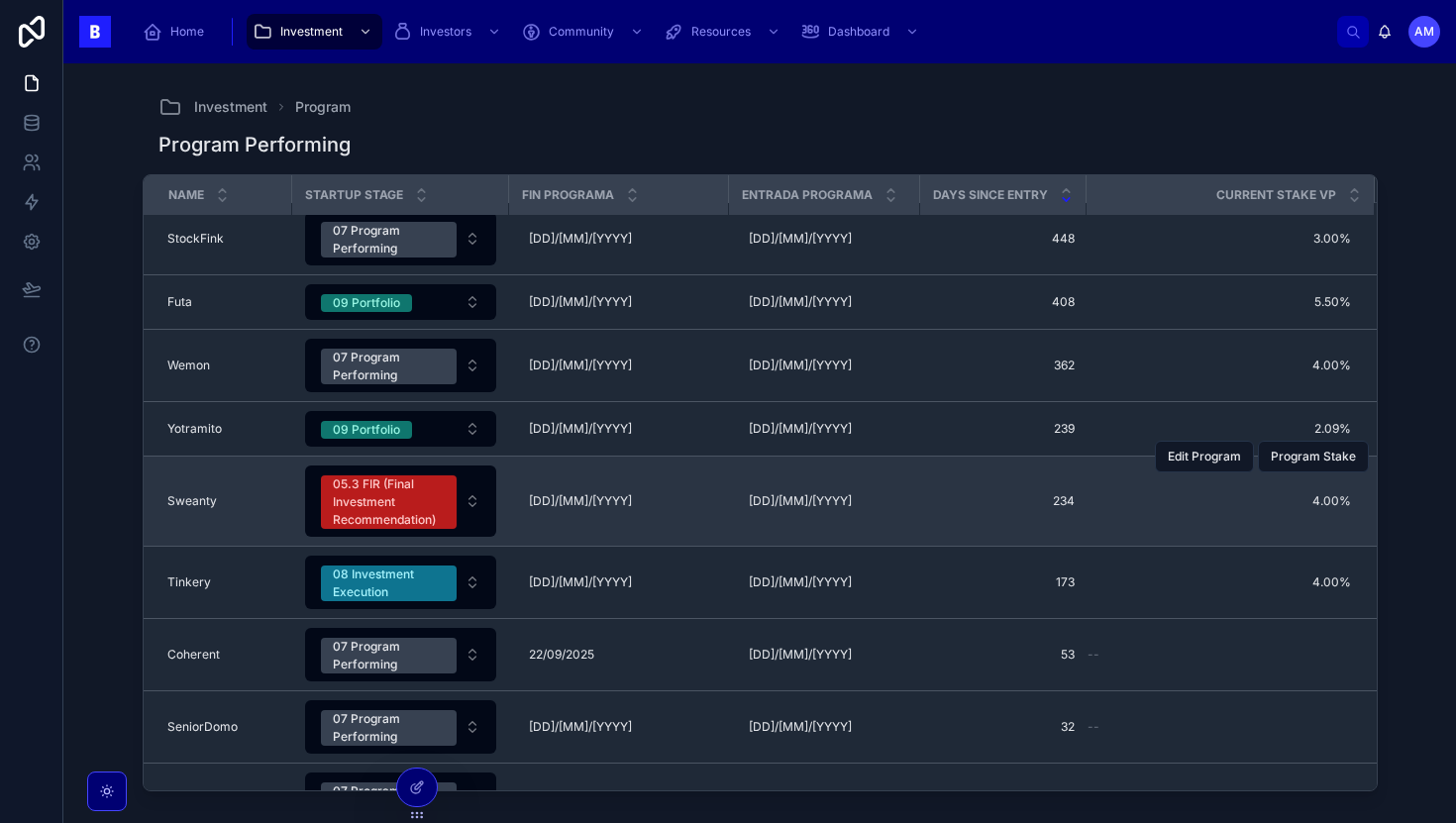 scroll, scrollTop: 0, scrollLeft: 0, axis: both 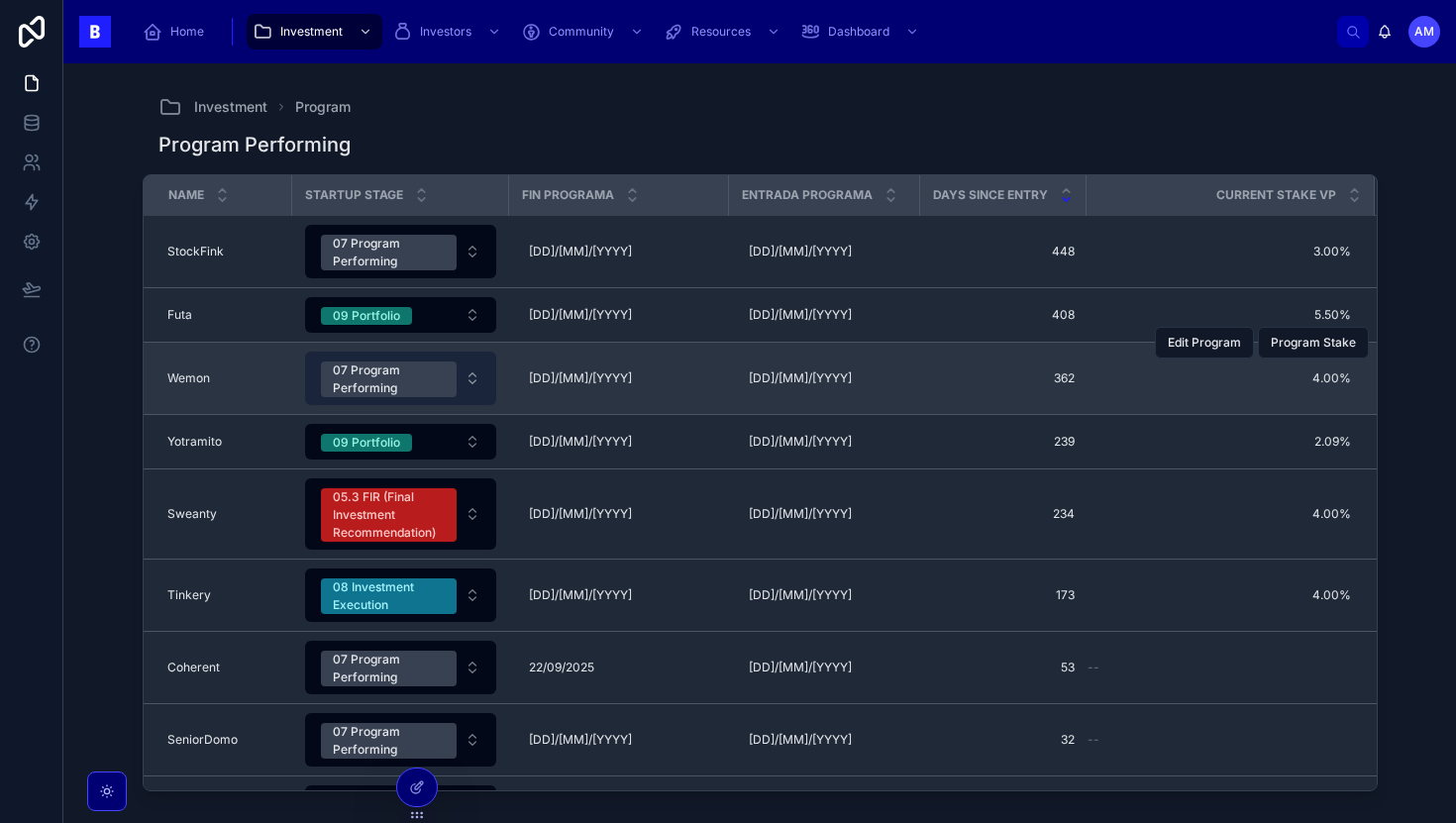 click on "07 Program Performing" at bounding box center (388, 379) 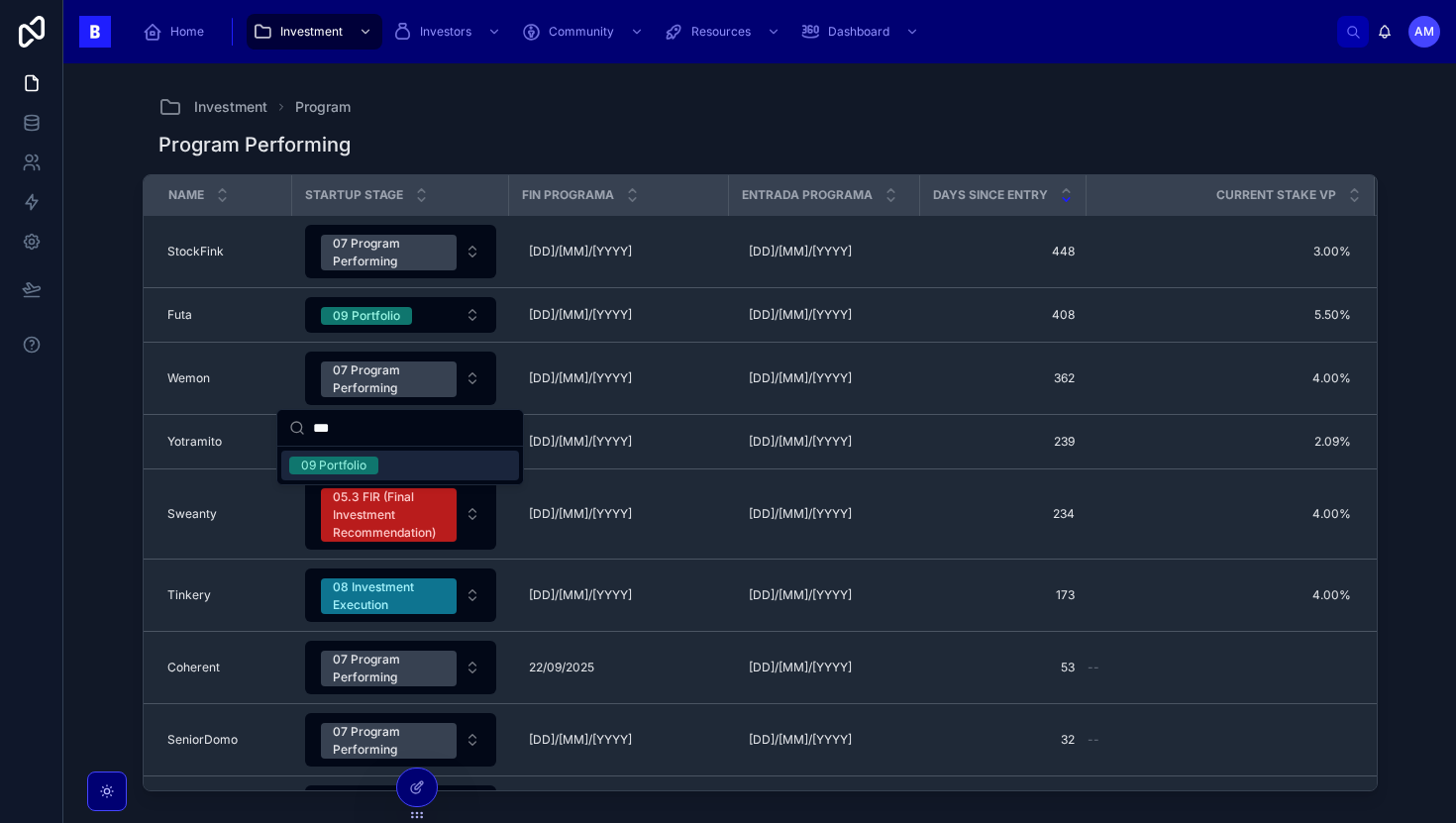 type on "***" 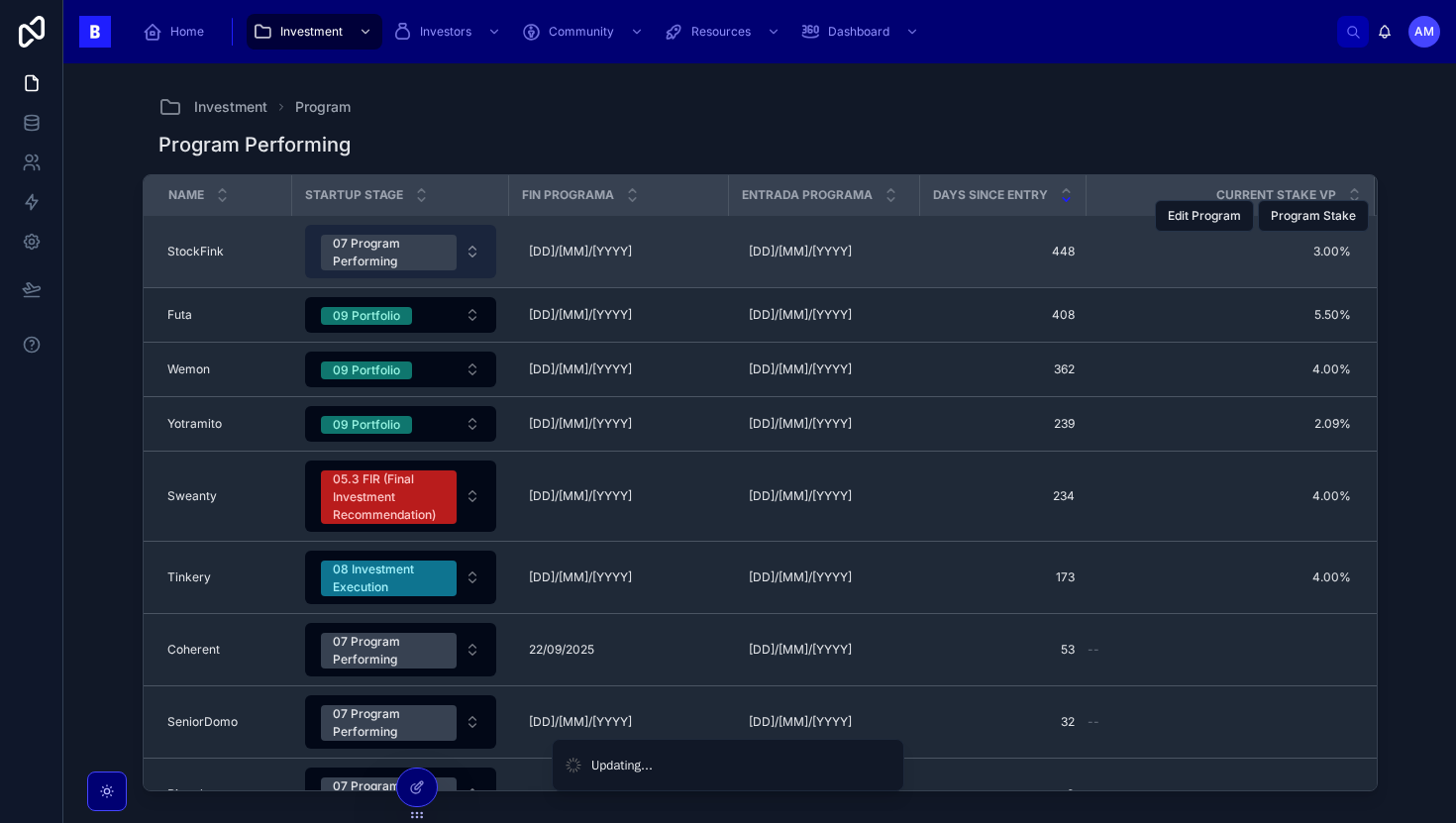 click on "07 Program Performing" at bounding box center [388, 253] 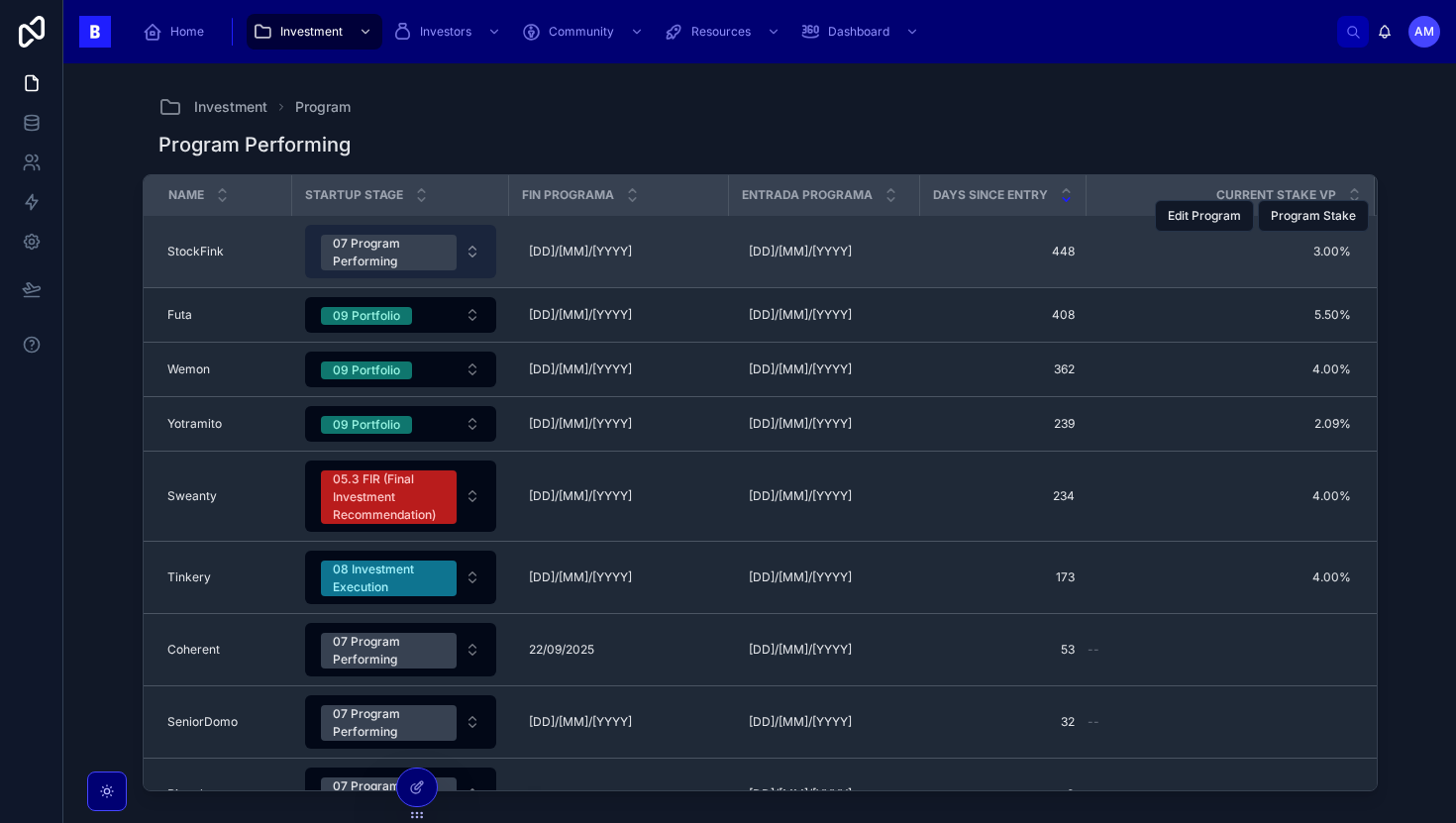click on "07 Program Performing" at bounding box center [388, 253] 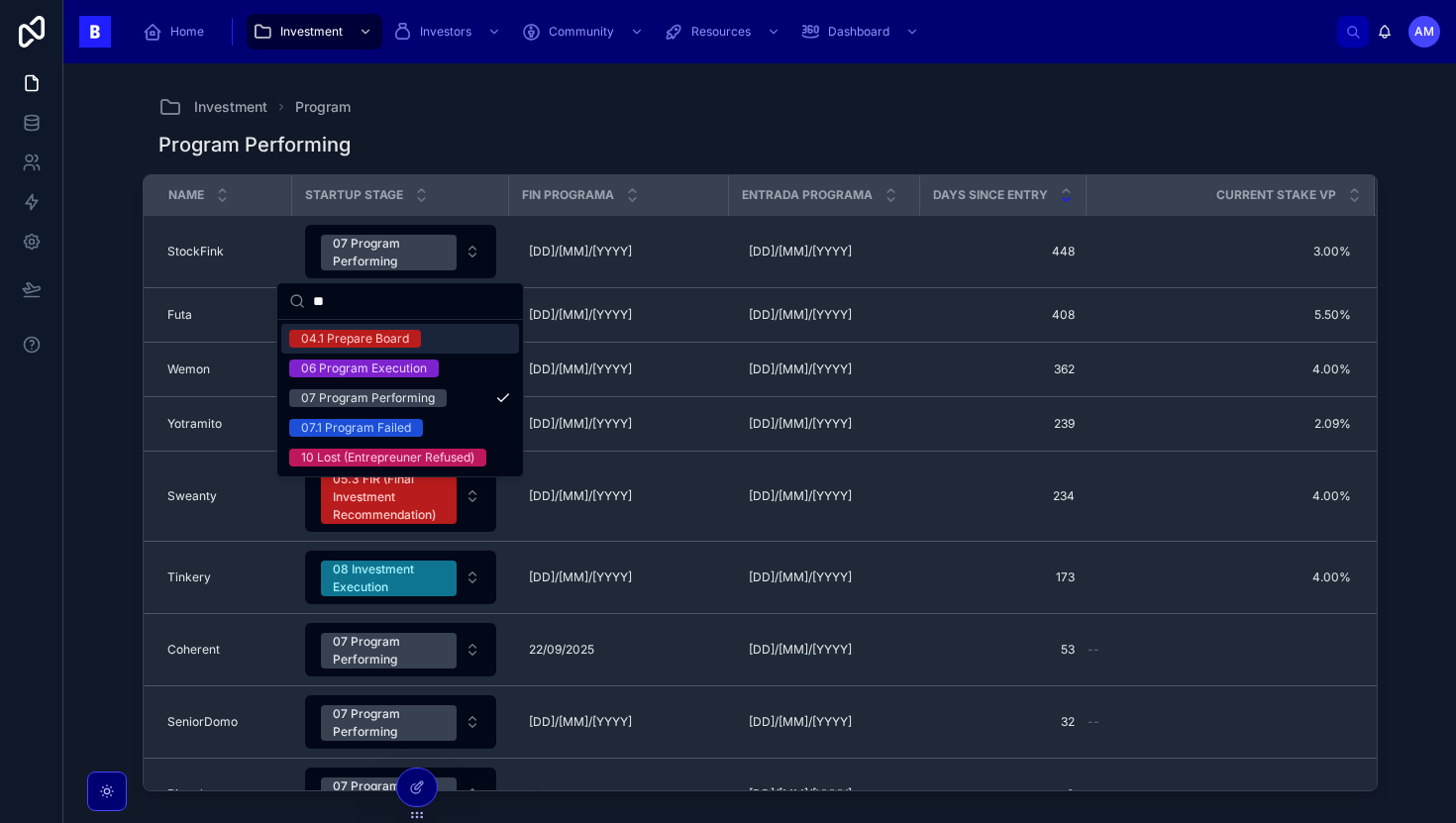 type on "***" 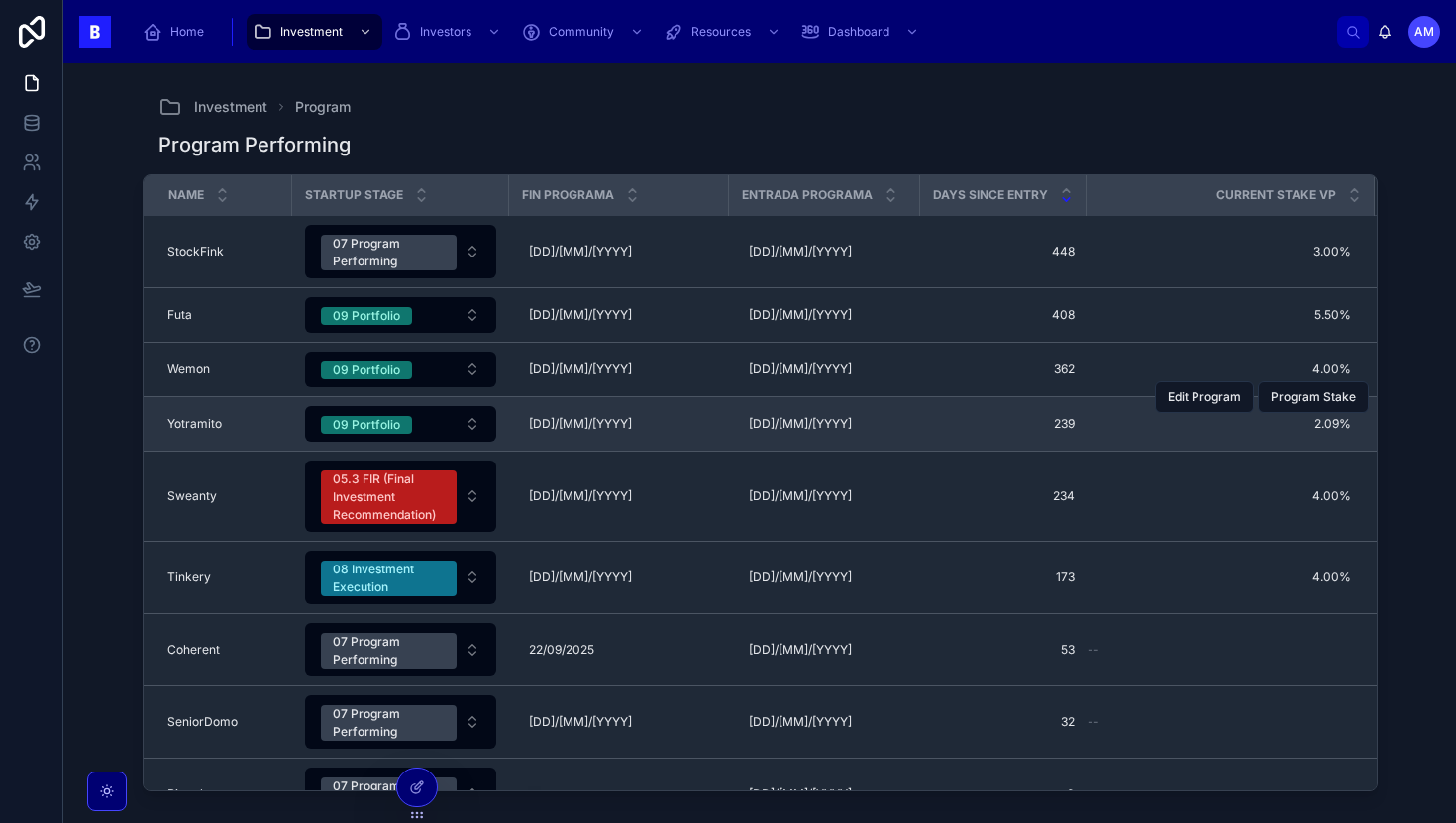 scroll, scrollTop: 184, scrollLeft: 0, axis: vertical 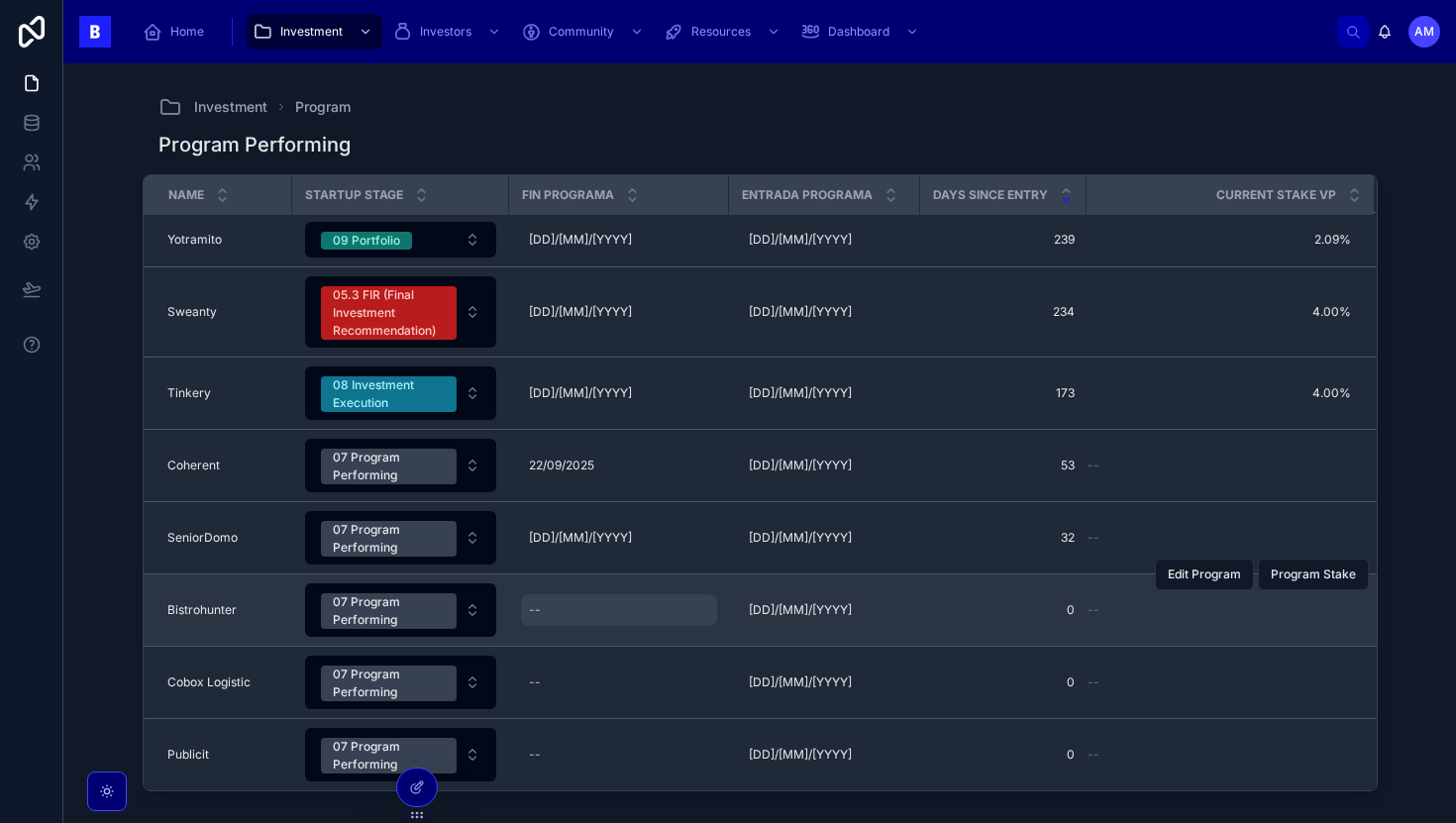 click on "--" at bounding box center (619, 610) 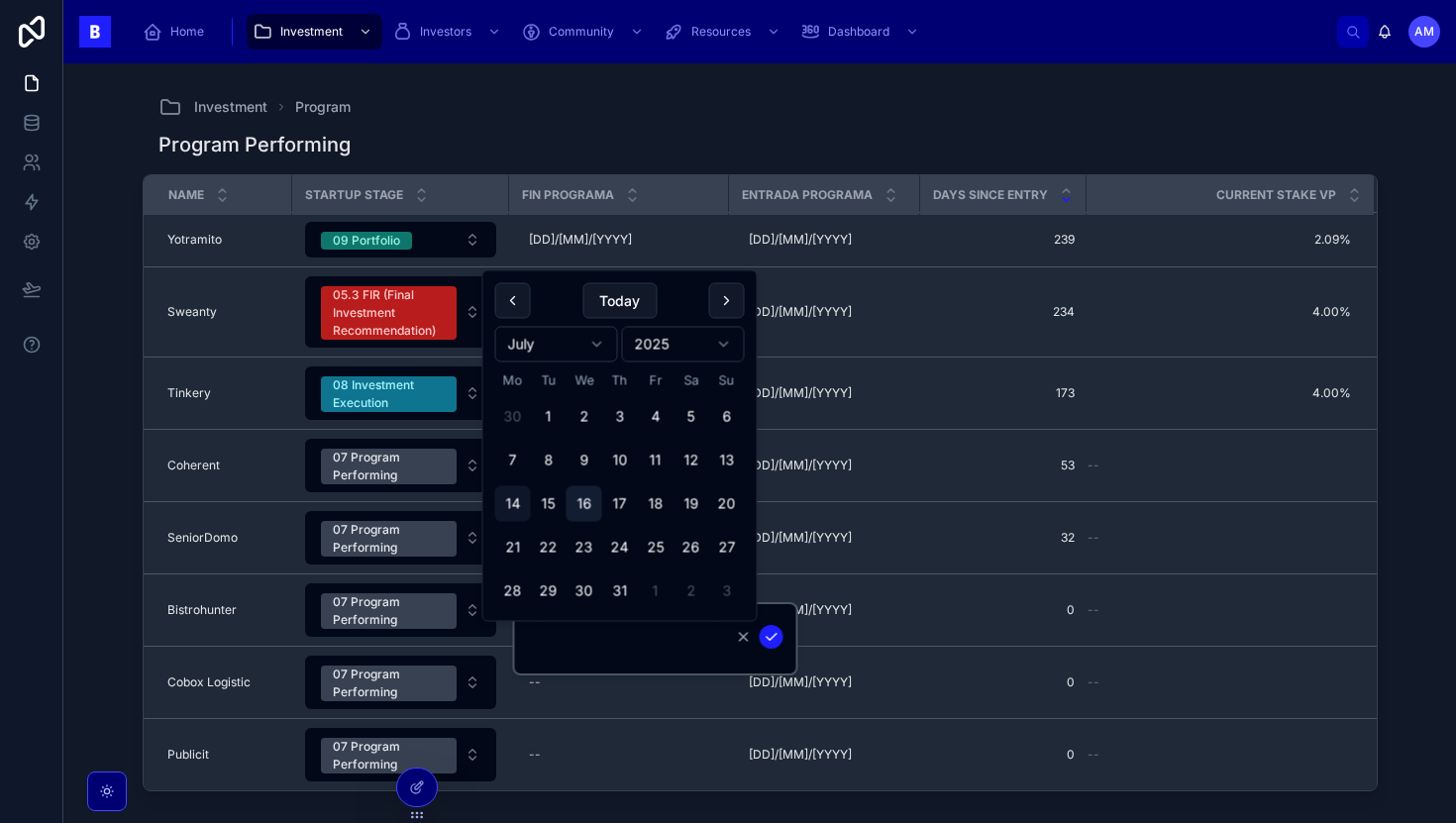 click on "16" at bounding box center (584, 504) 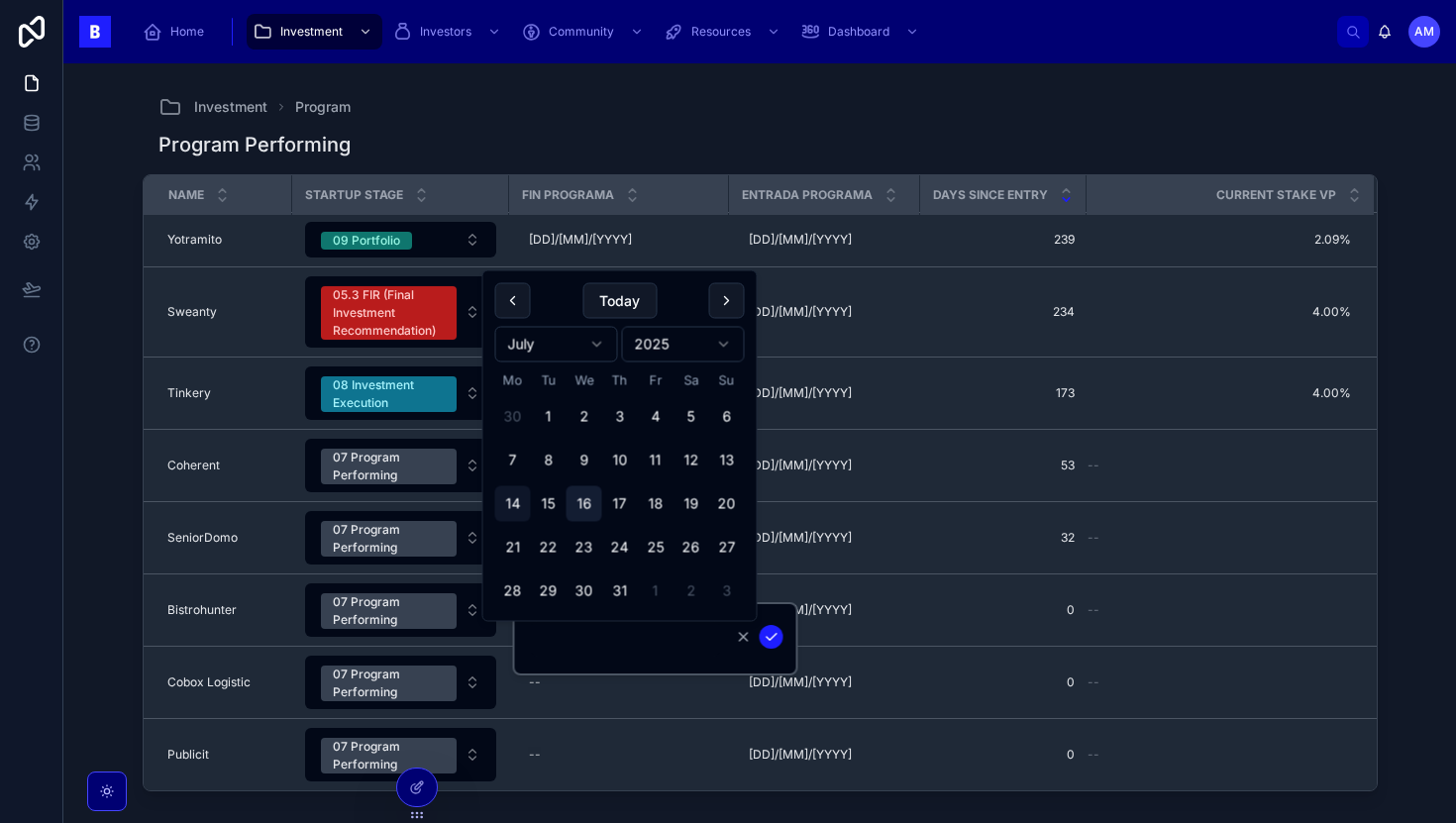 type on "**********" 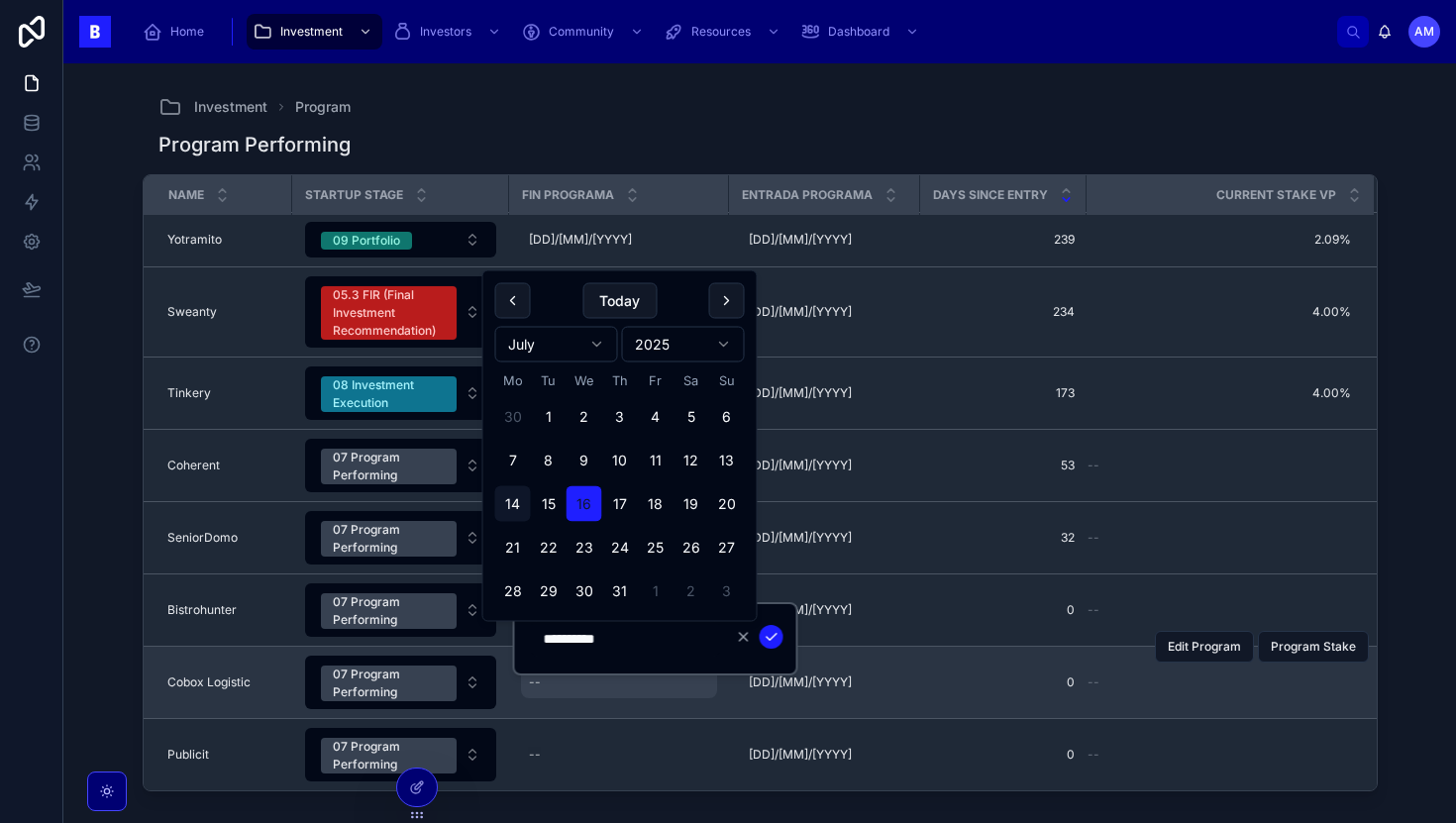 click on "--" at bounding box center [619, 682] 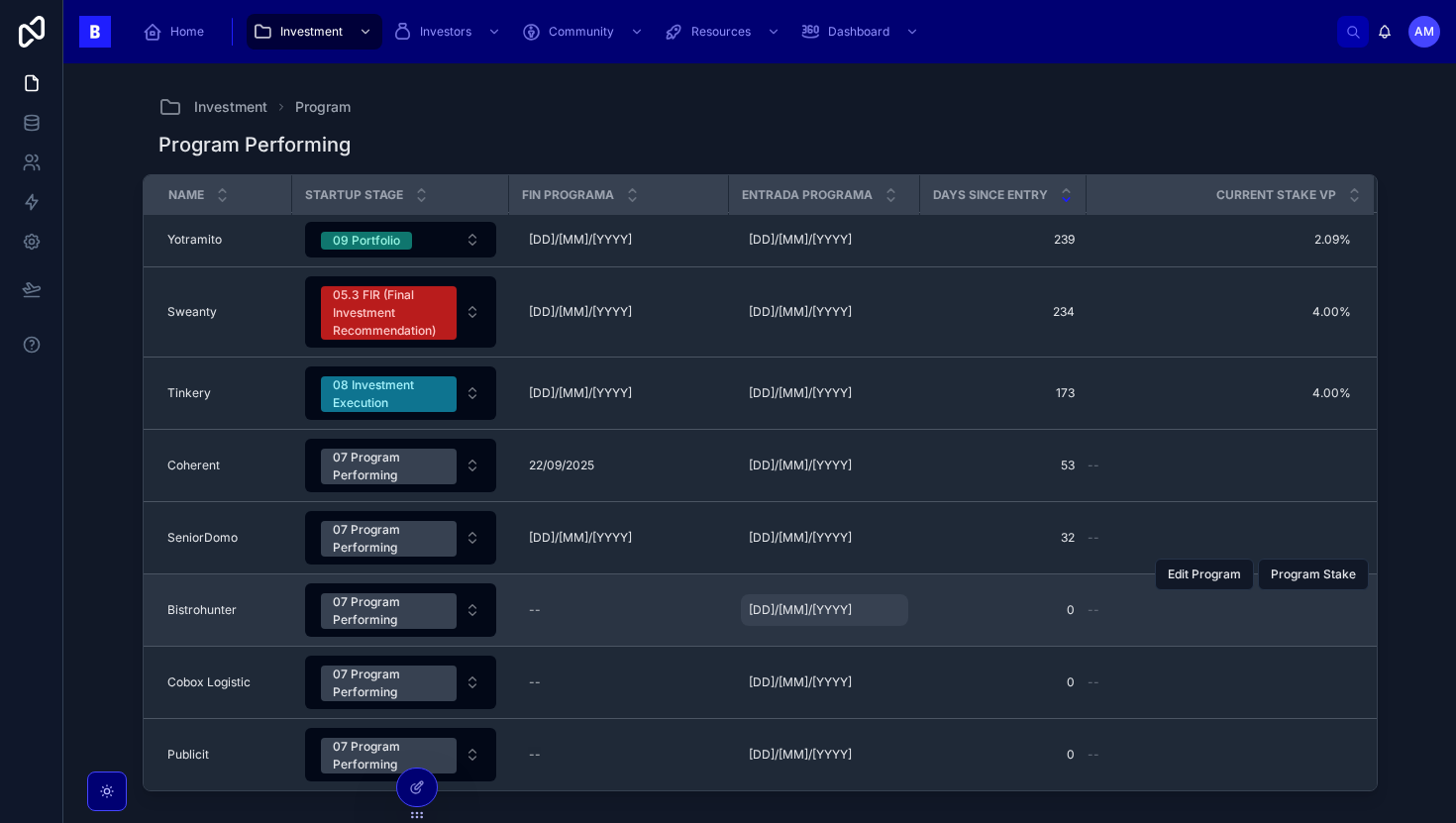 click on "[DD]/[MM]/[YYYY]" at bounding box center [800, 610] 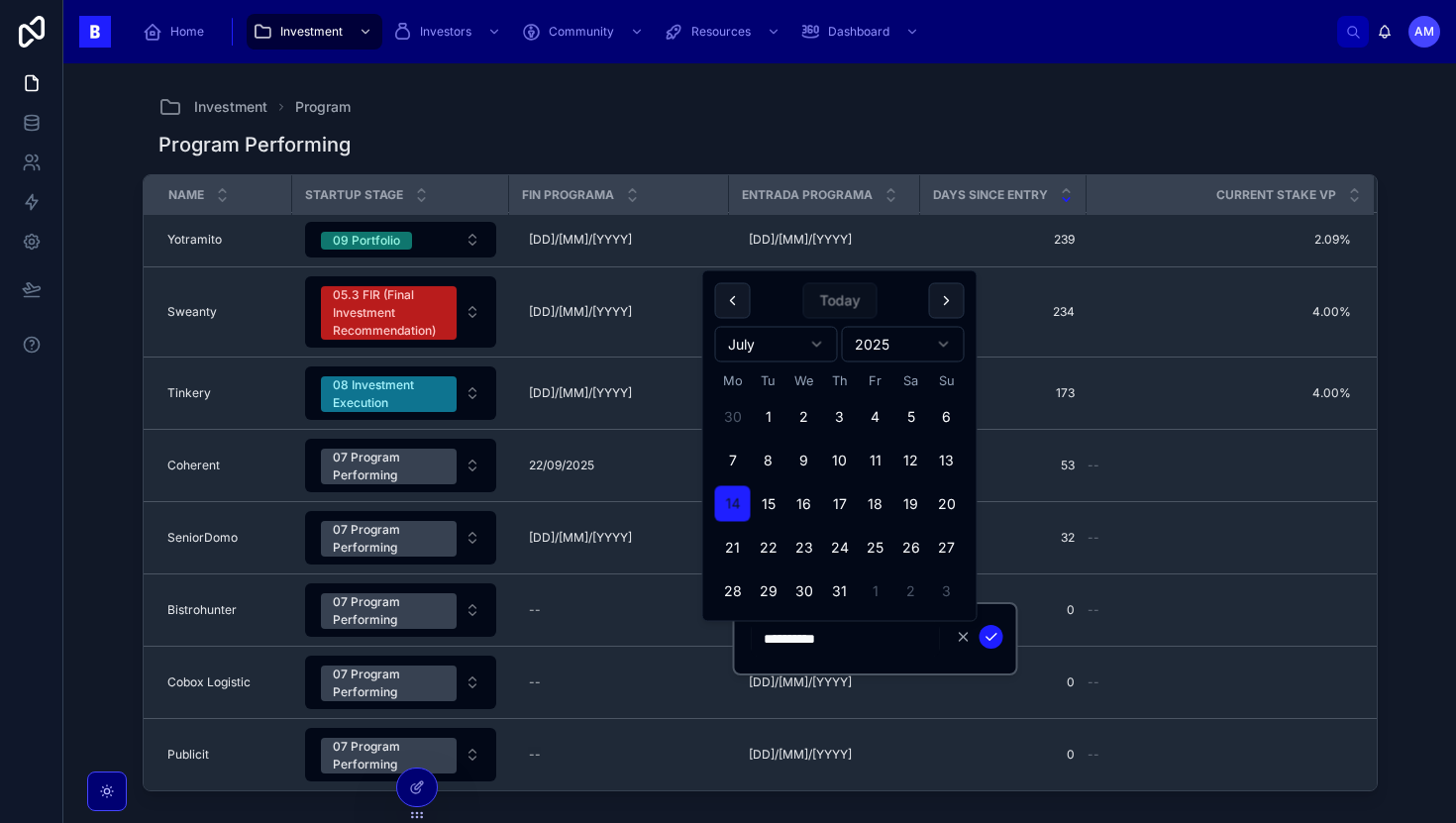 click on "Today" at bounding box center [839, 301] 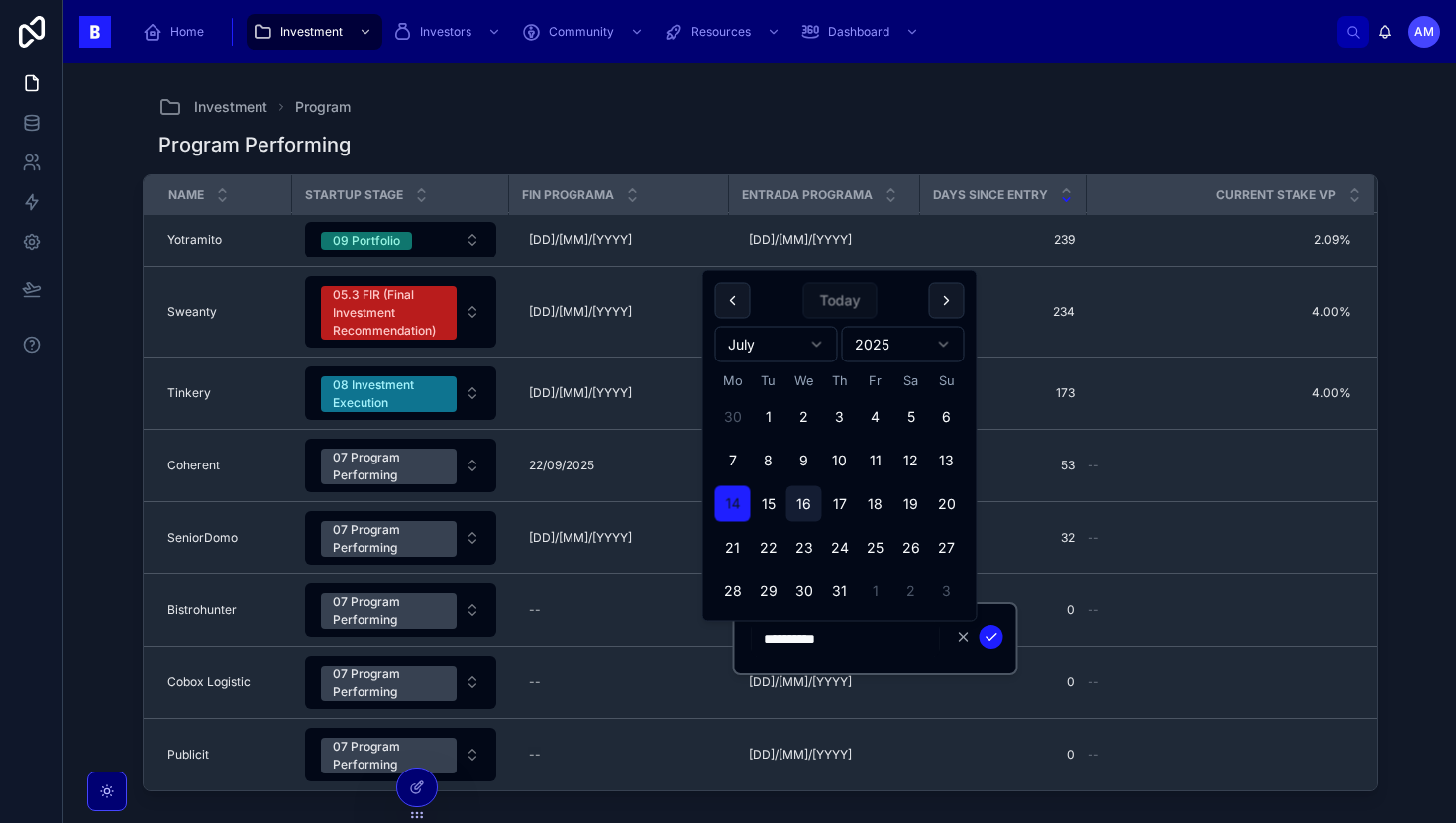 click on "16" at bounding box center (804, 504) 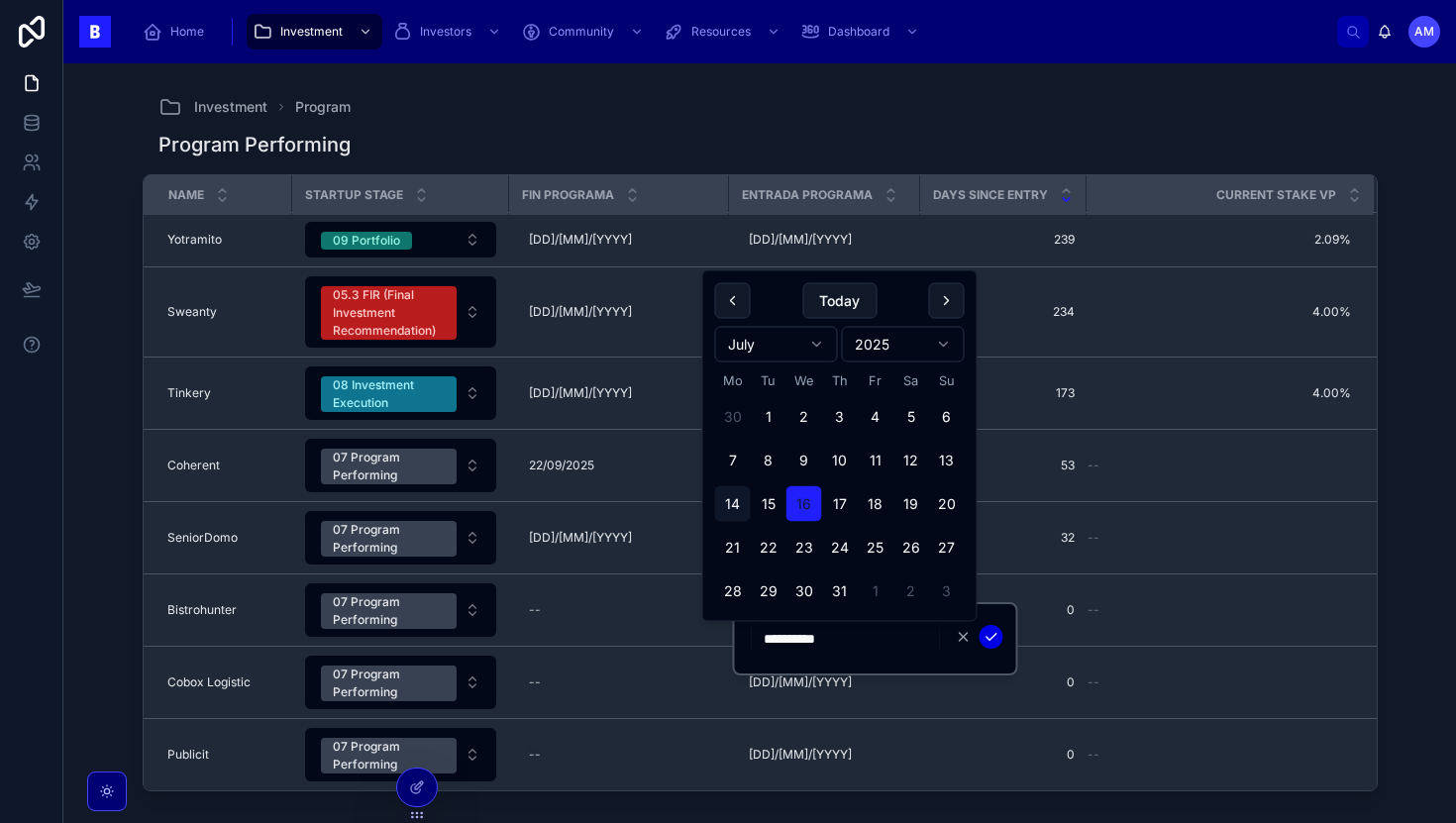 click 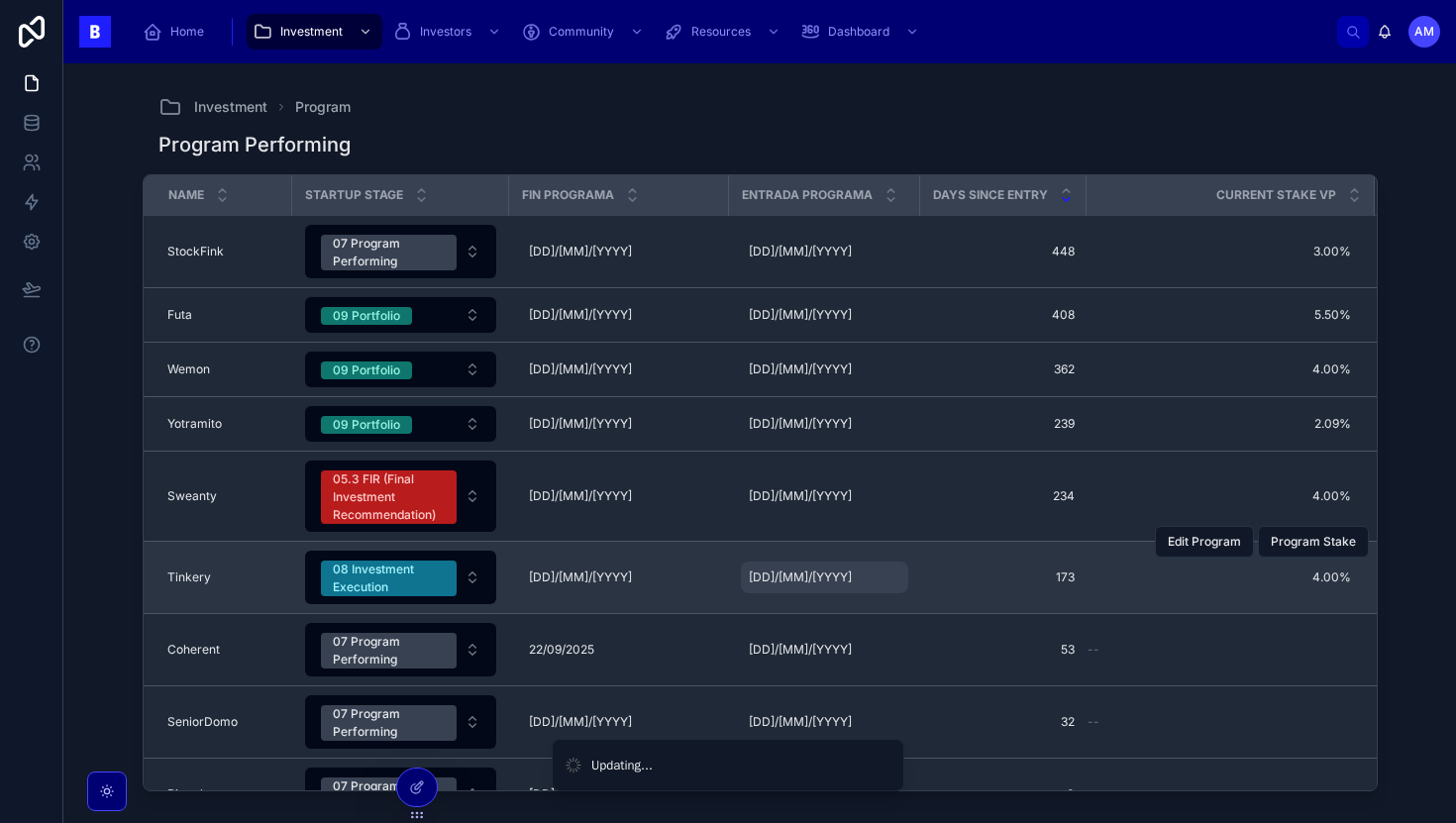 scroll, scrollTop: 184, scrollLeft: 0, axis: vertical 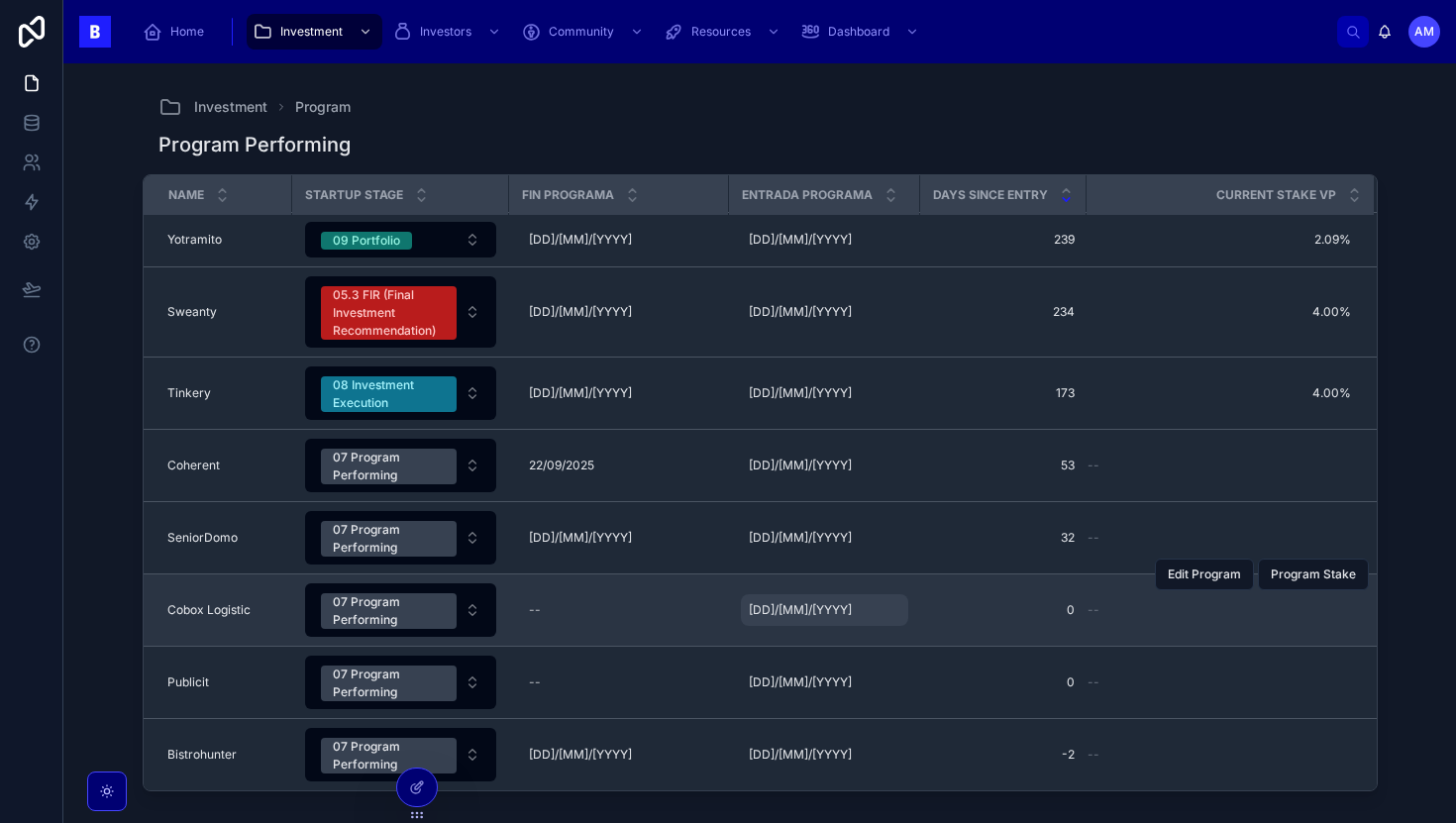 click on "[DD]/[MM]/[YYYY]" at bounding box center [800, 610] 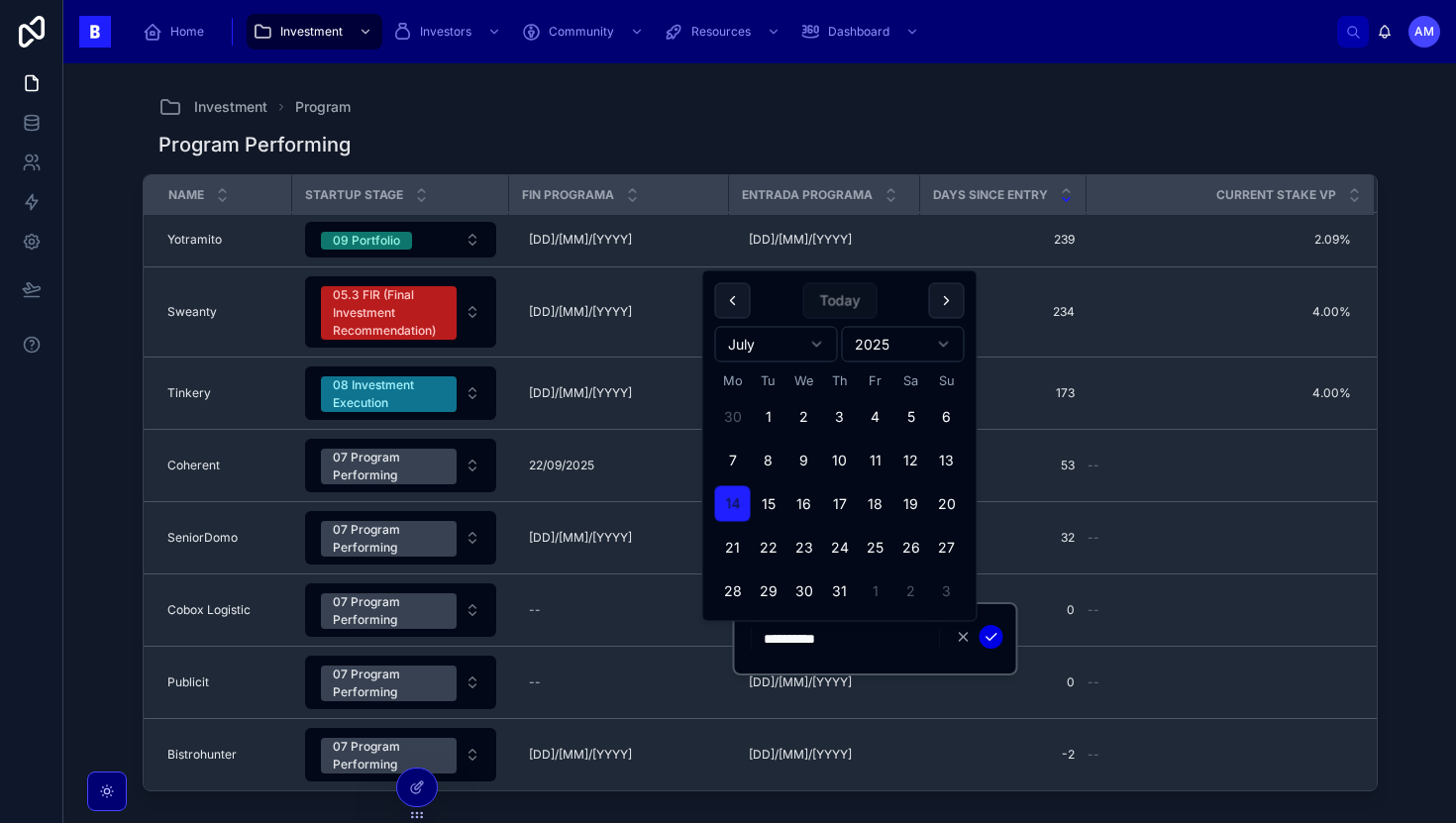 click 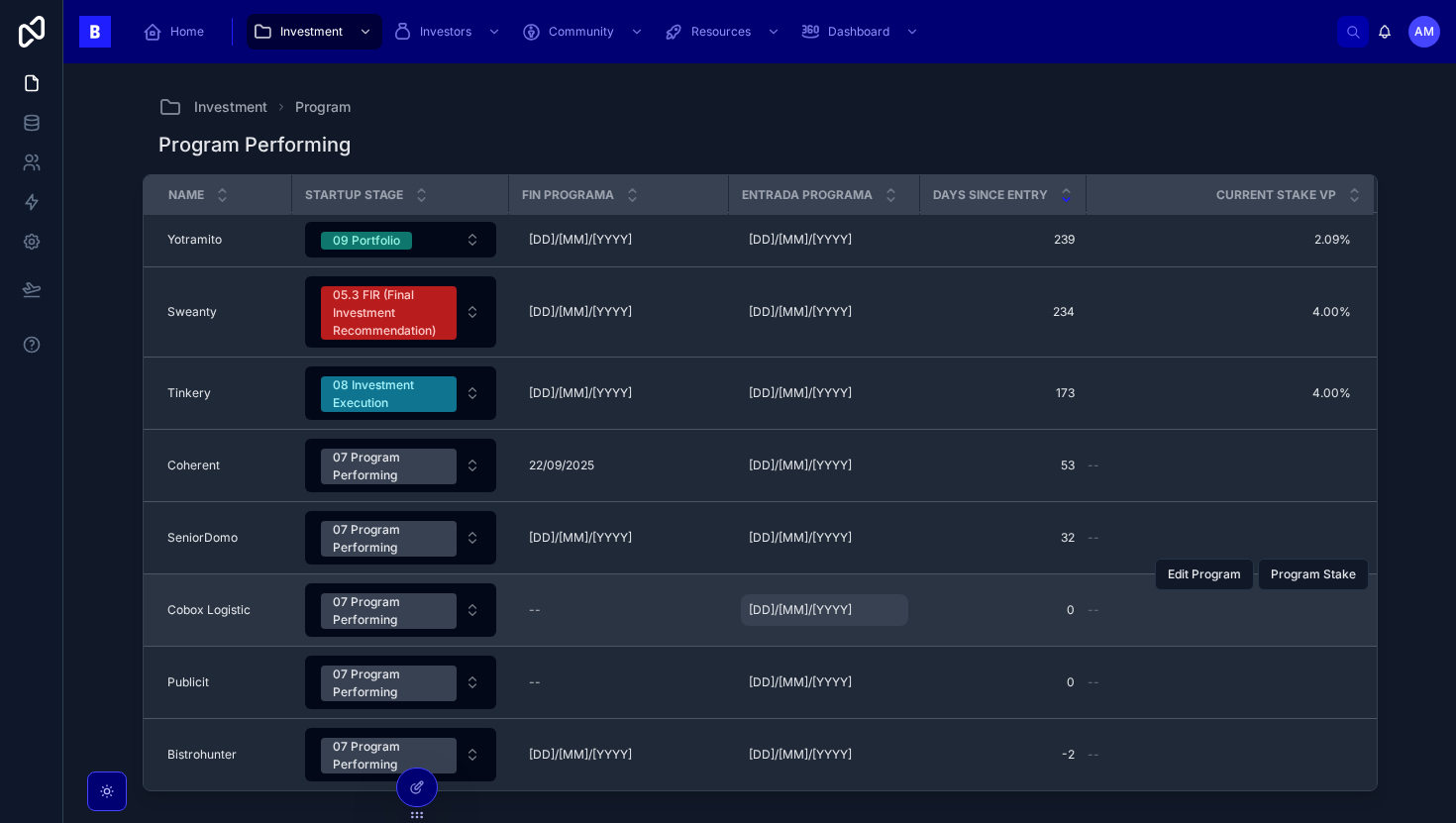 click on "[DD]/[MM]/[YYYY]" at bounding box center [800, 610] 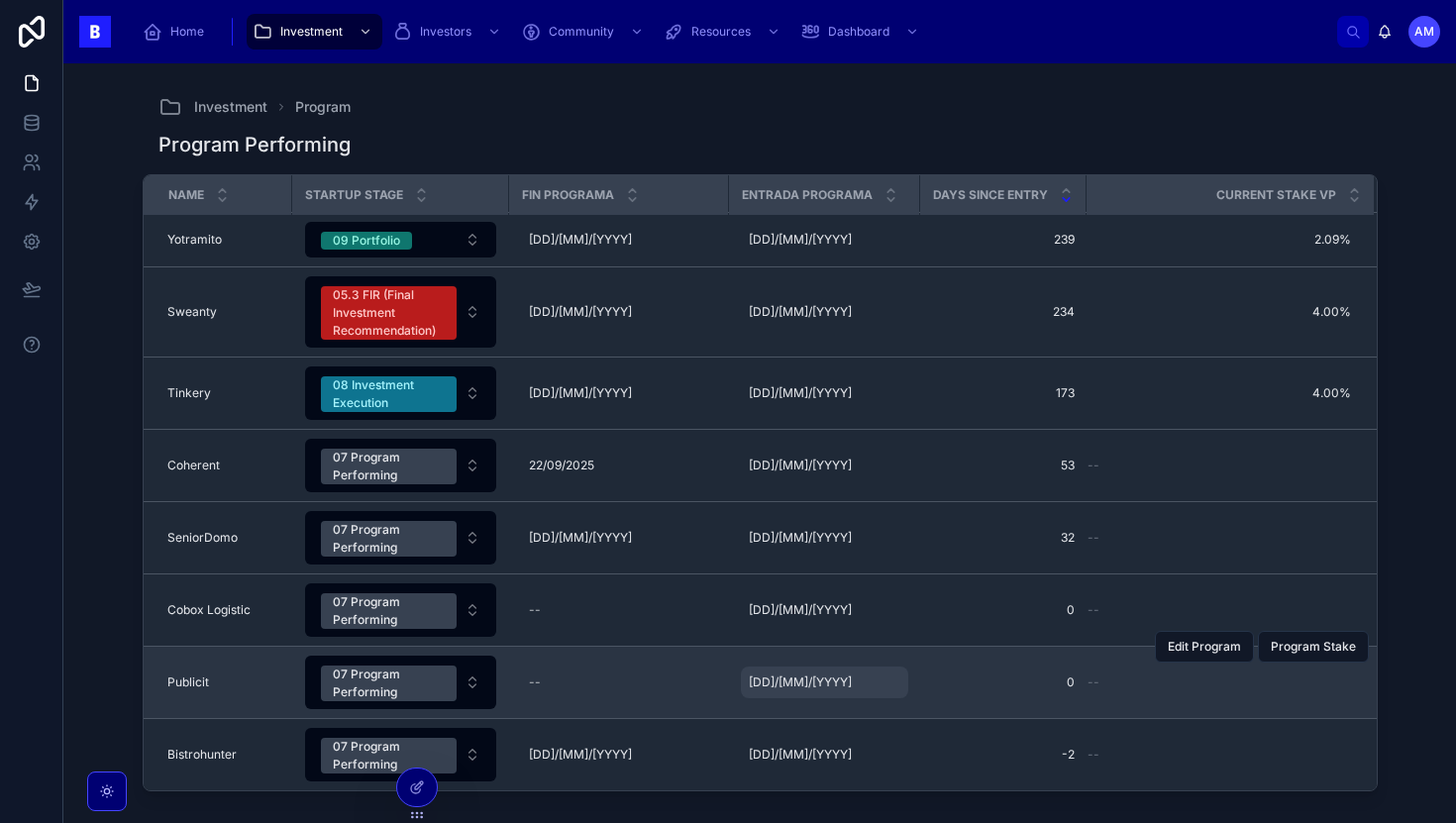 click on "[DD]/[MM]/[YYYY] [DD]/[MM]/[YYYY]" at bounding box center (824, 682) 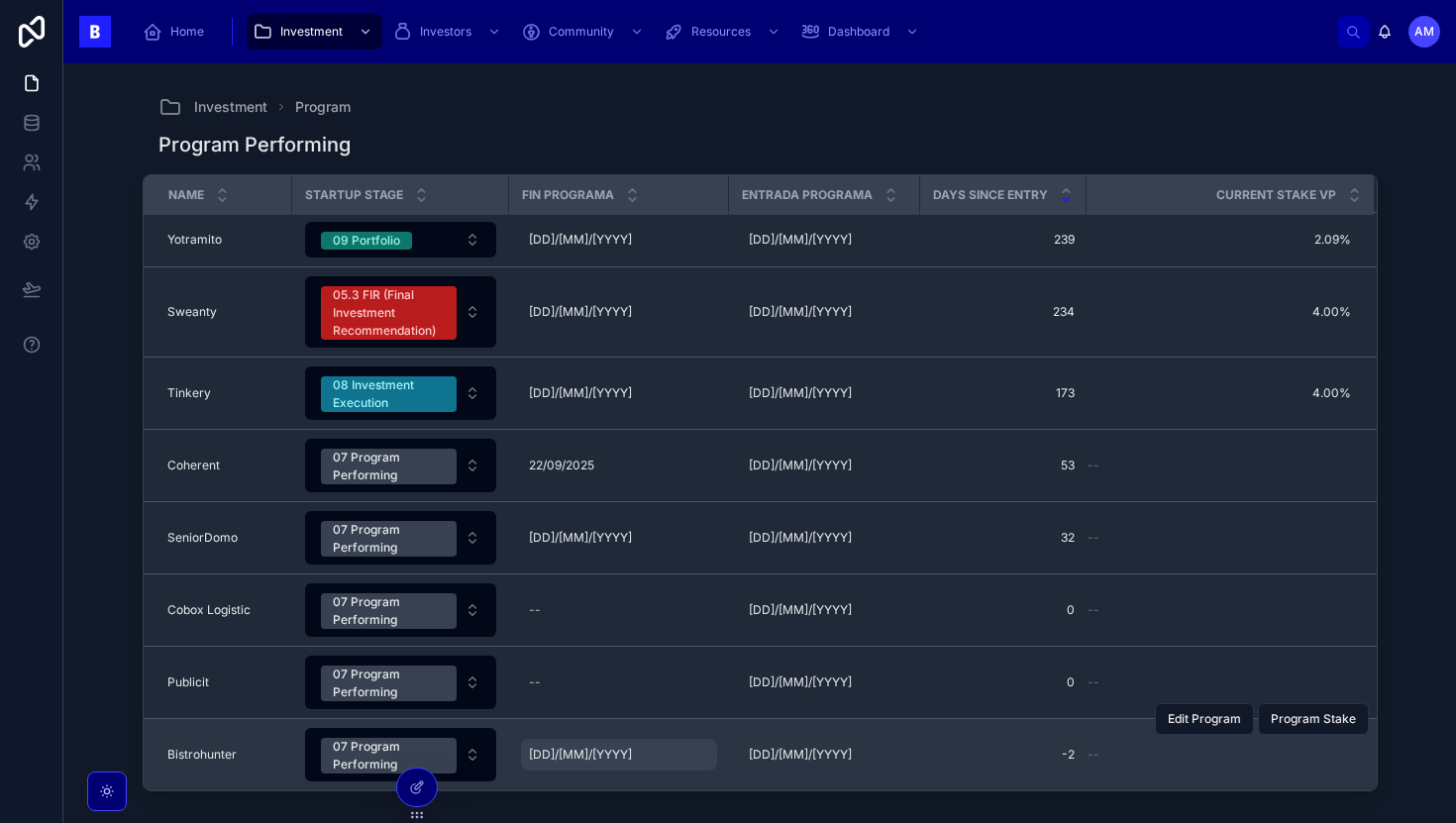 click on "[DD]/[MM]/[YYYY]" at bounding box center [580, 755] 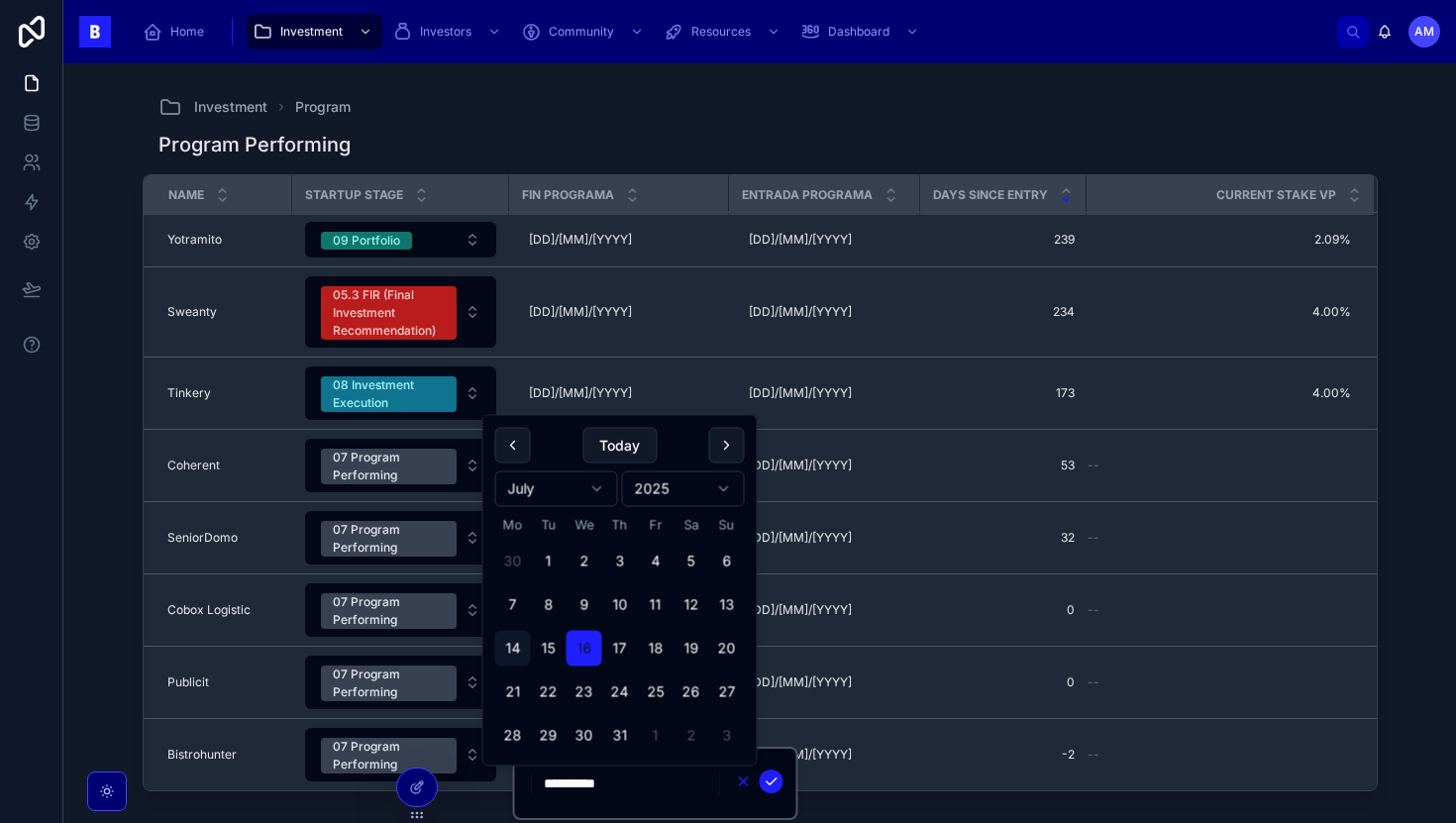 click 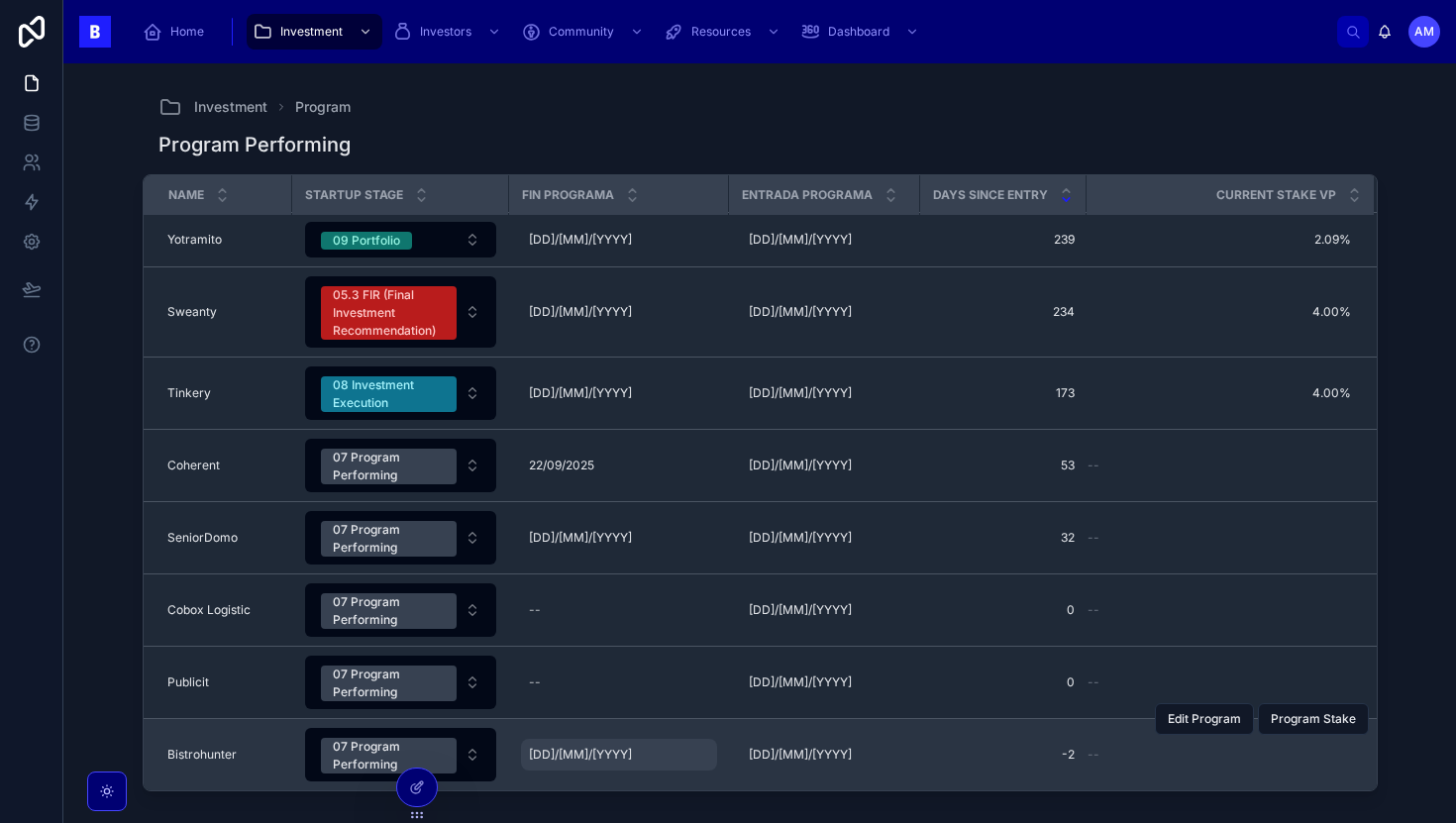 click on "[DD]/[MM]/[YYYY]" at bounding box center (580, 755) 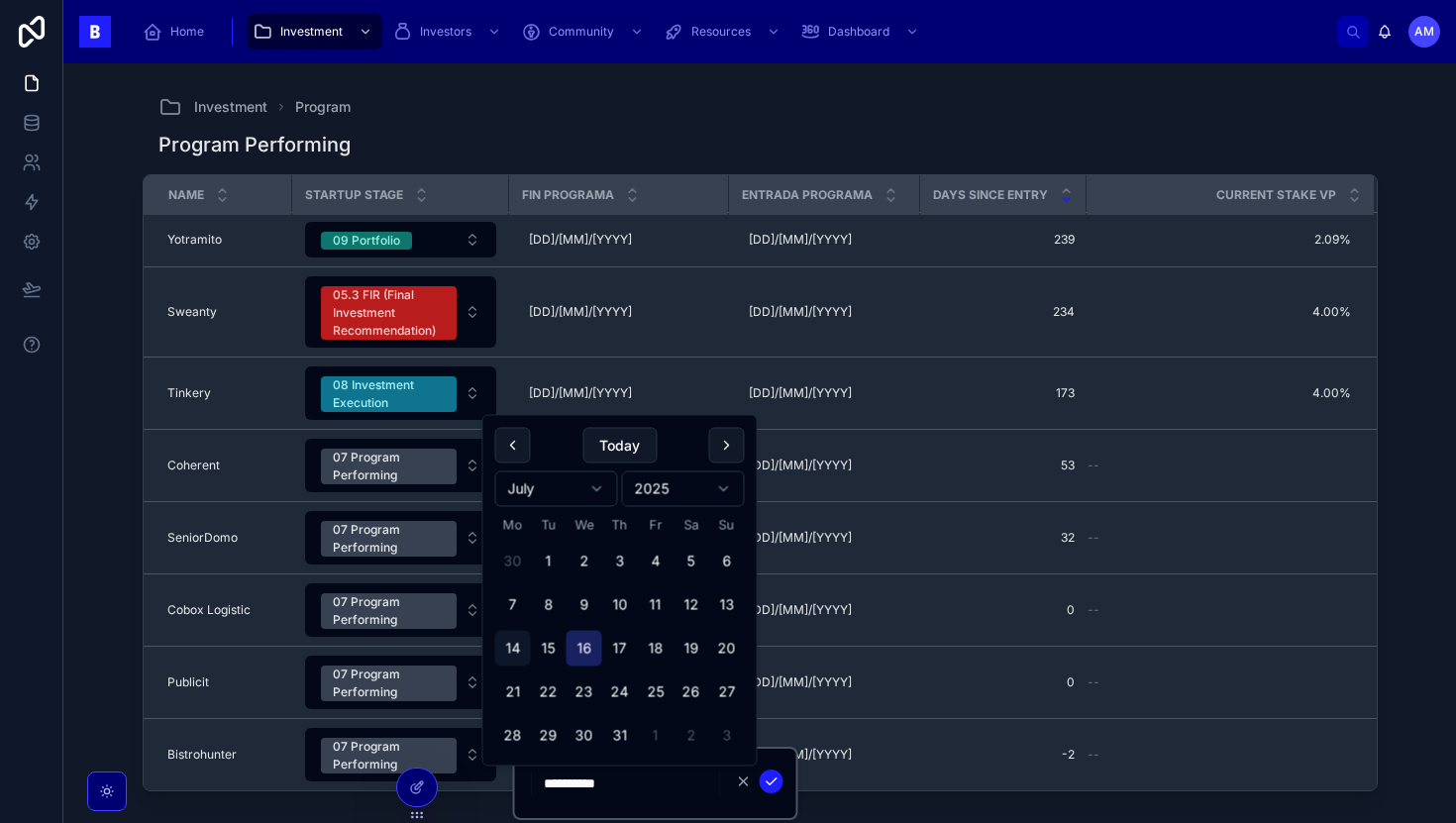 click on "16" at bounding box center (584, 649) 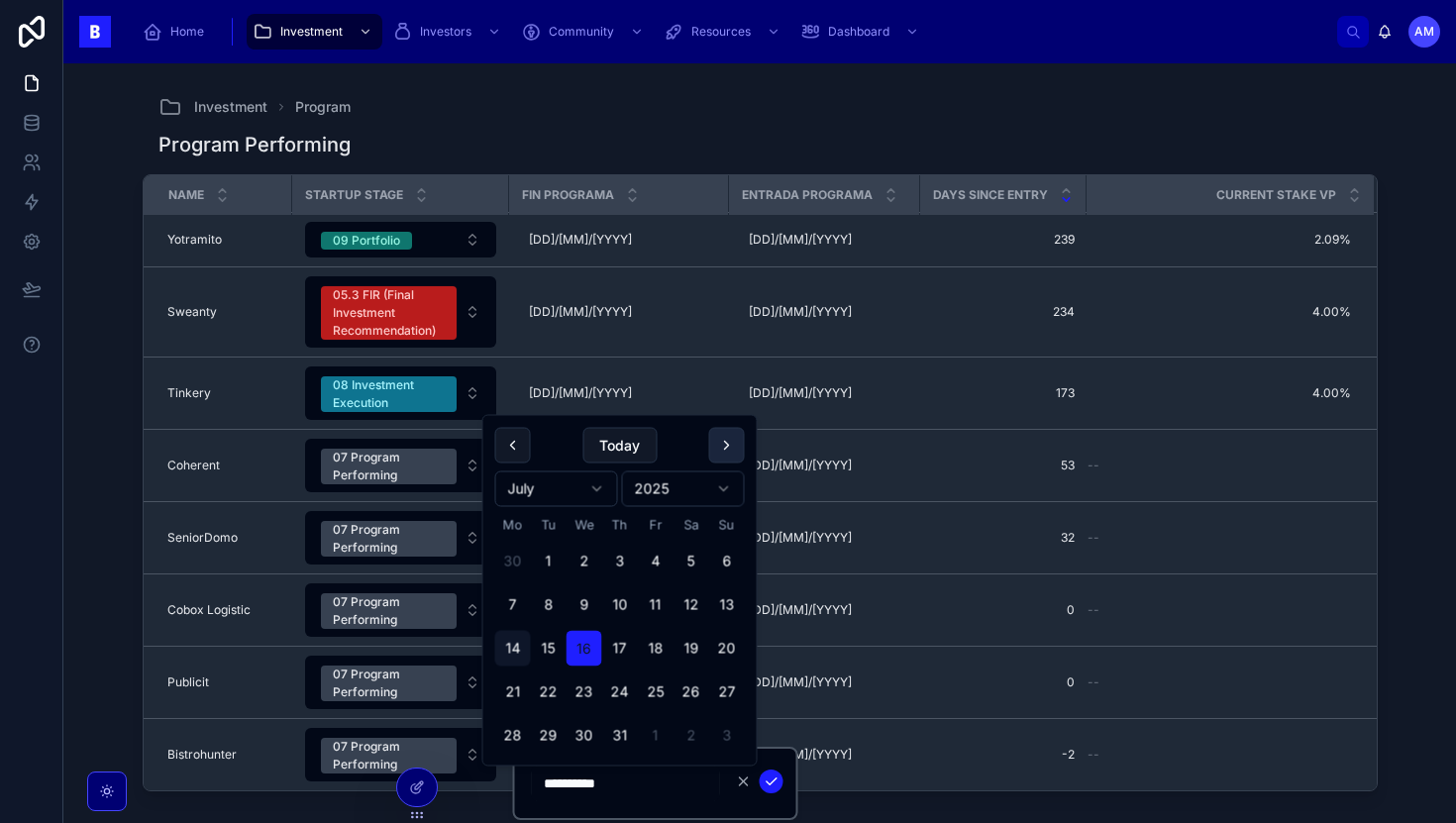 click at bounding box center [727, 446] 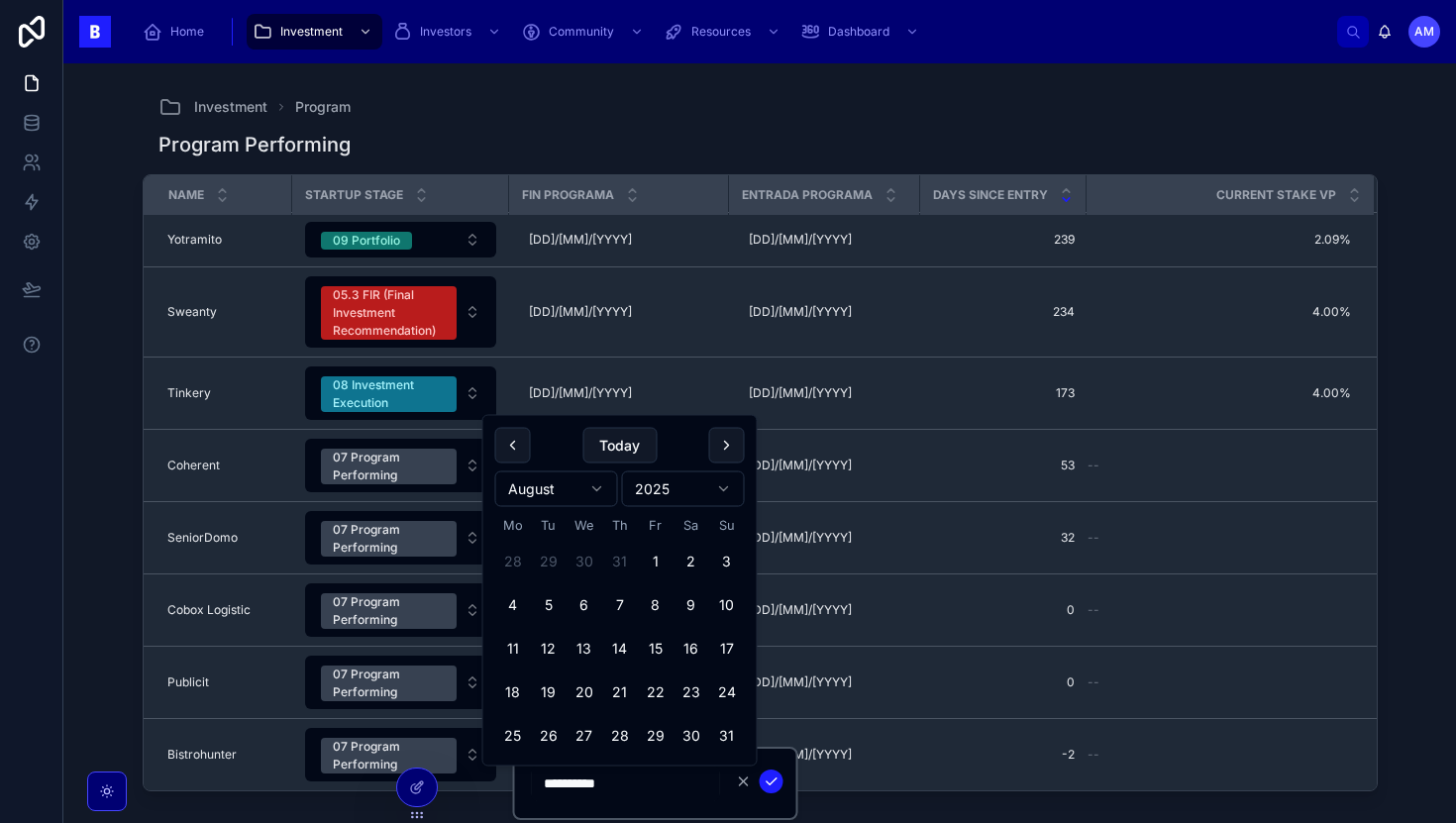click at bounding box center [727, 446] 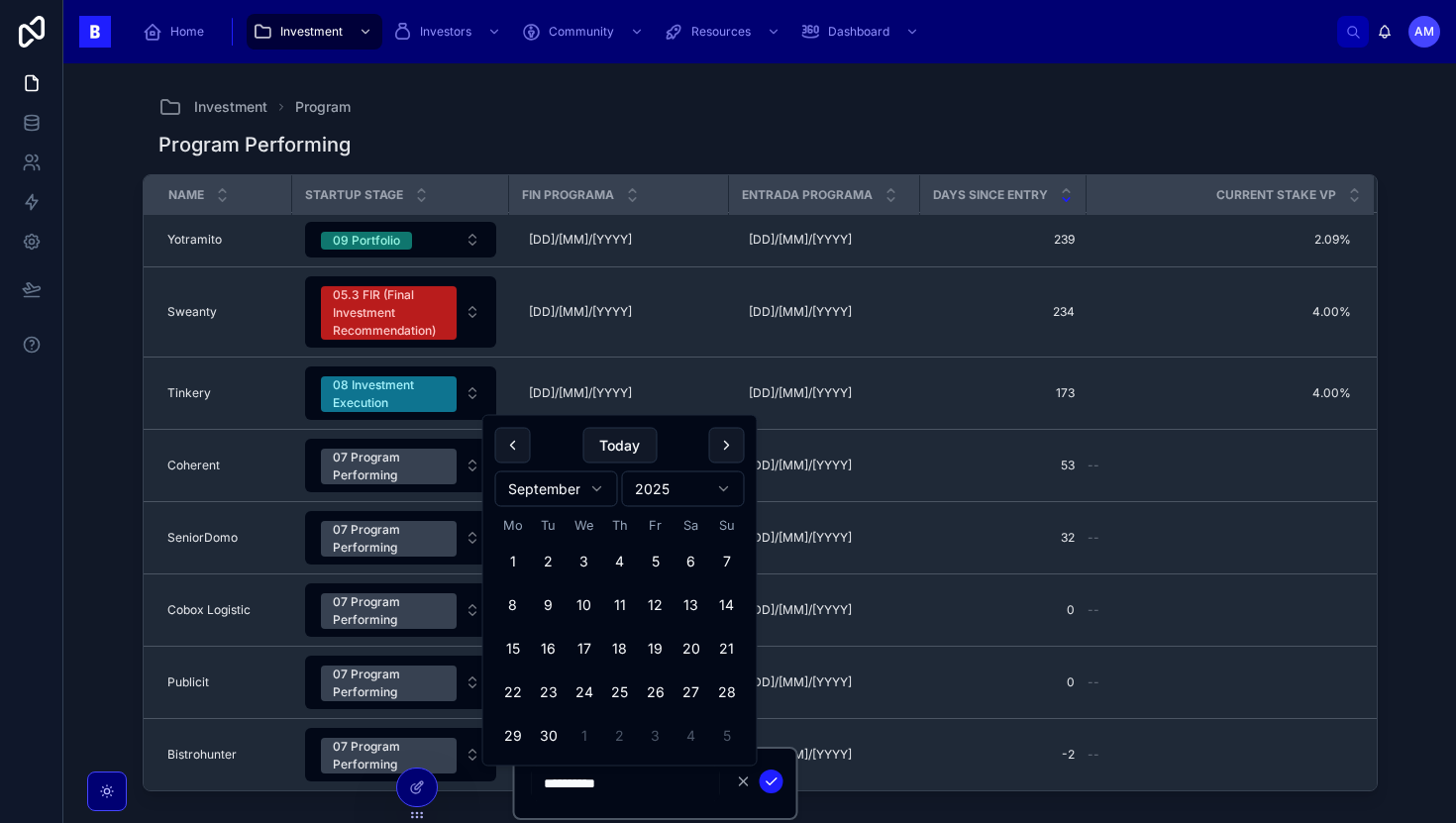 click at bounding box center [727, 446] 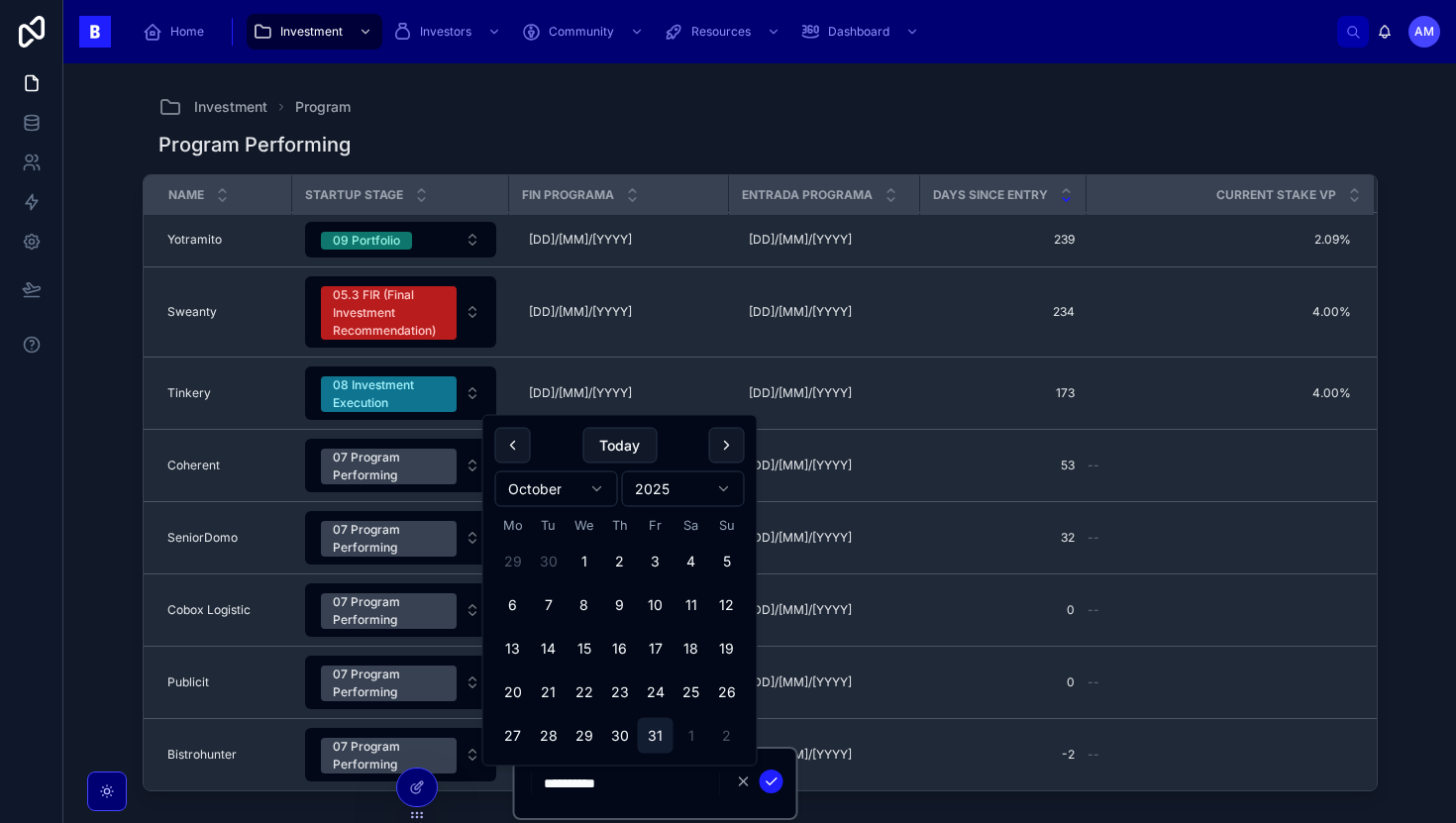 click on "31" at bounding box center [656, 736] 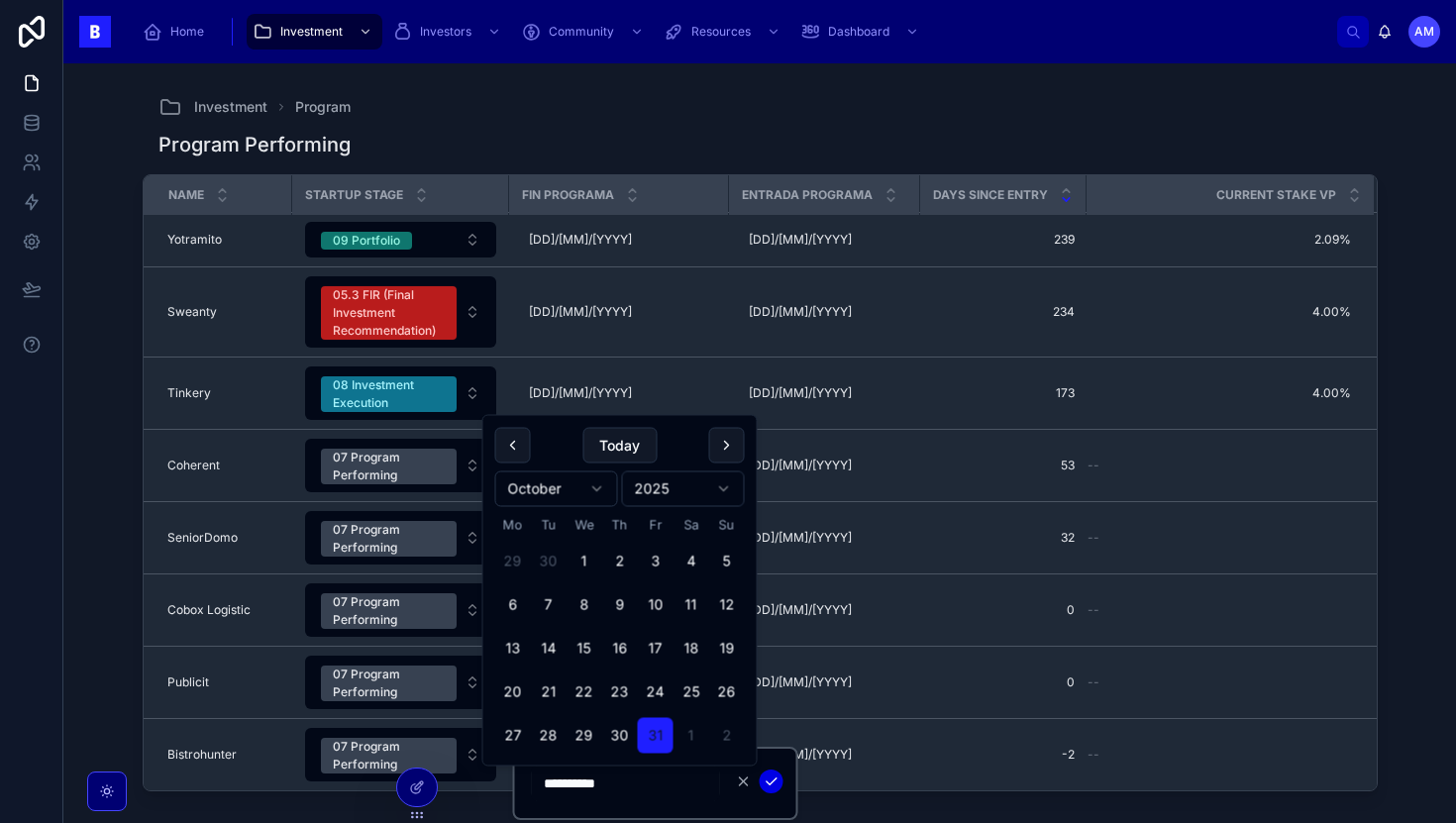 click 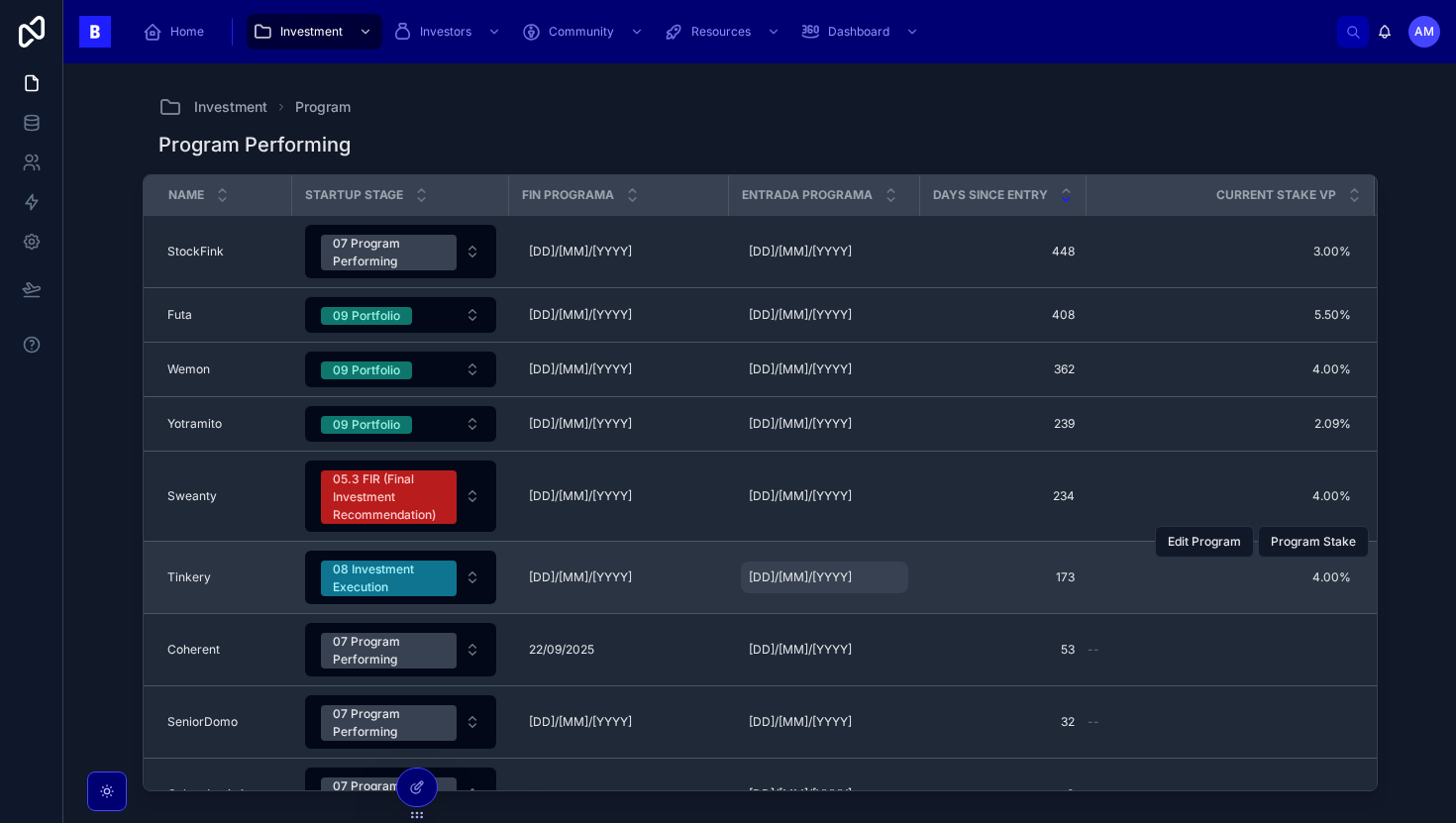 scroll, scrollTop: 184, scrollLeft: 0, axis: vertical 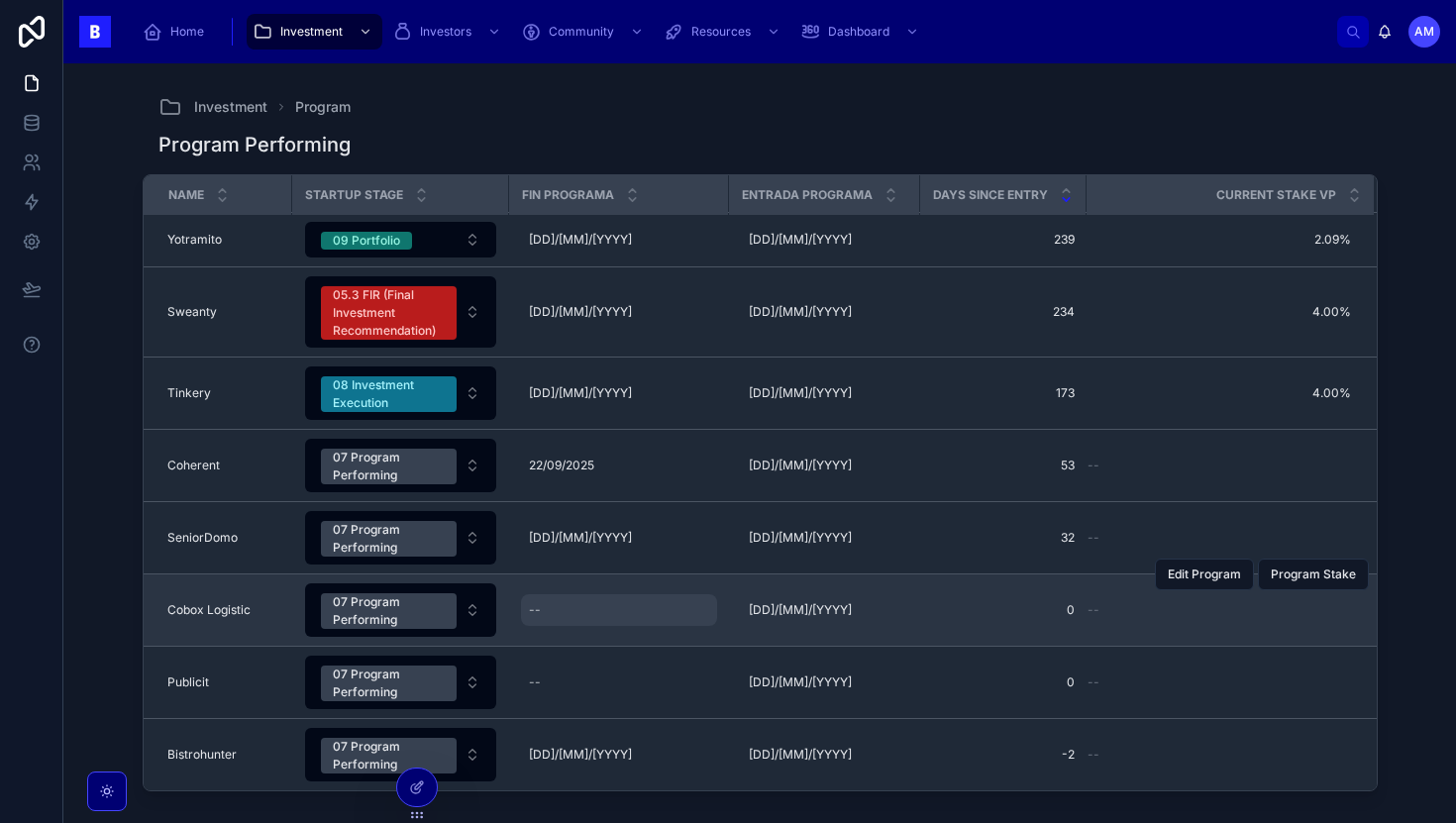 click on "--" at bounding box center (619, 610) 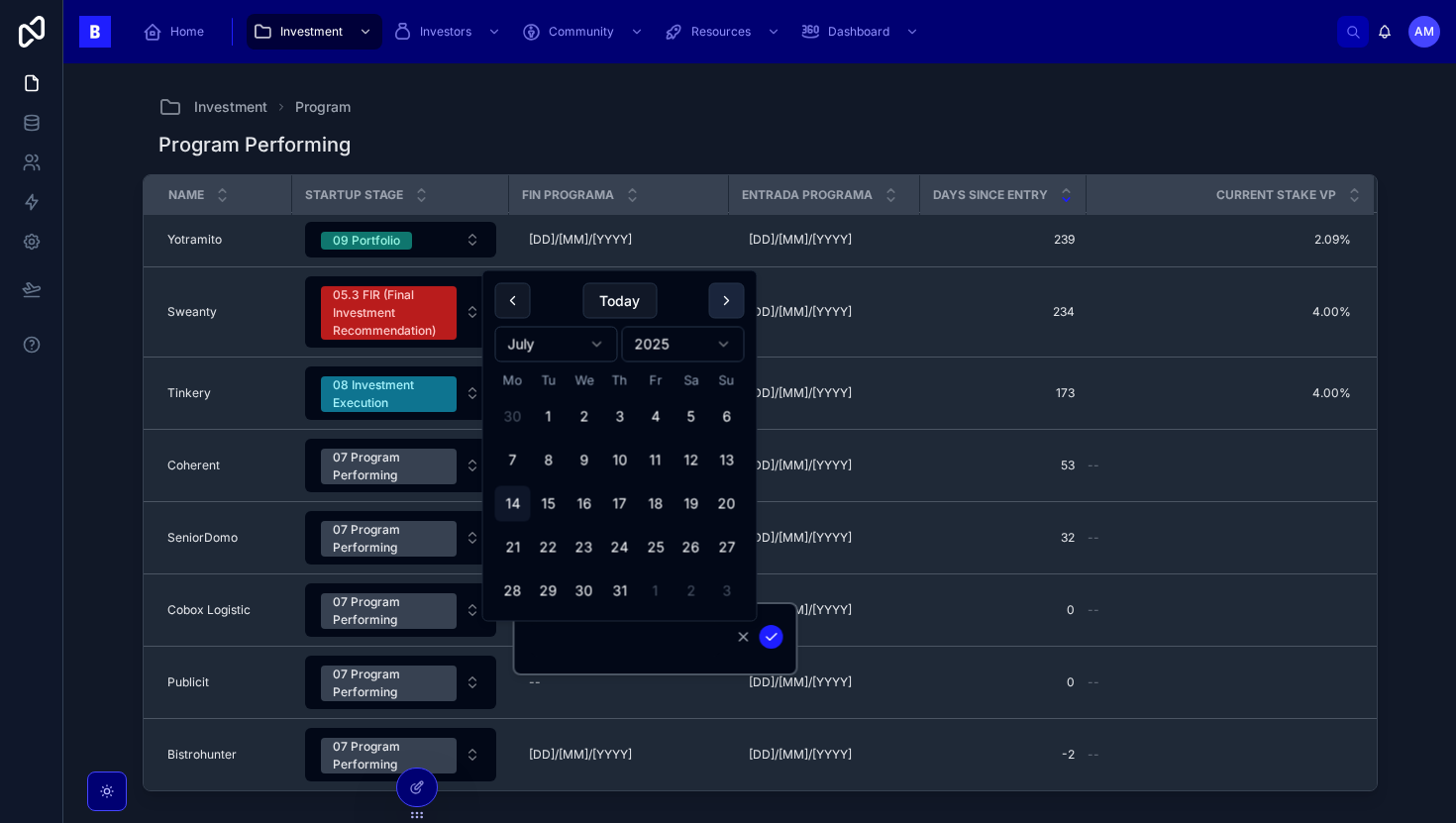 click at bounding box center (727, 301) 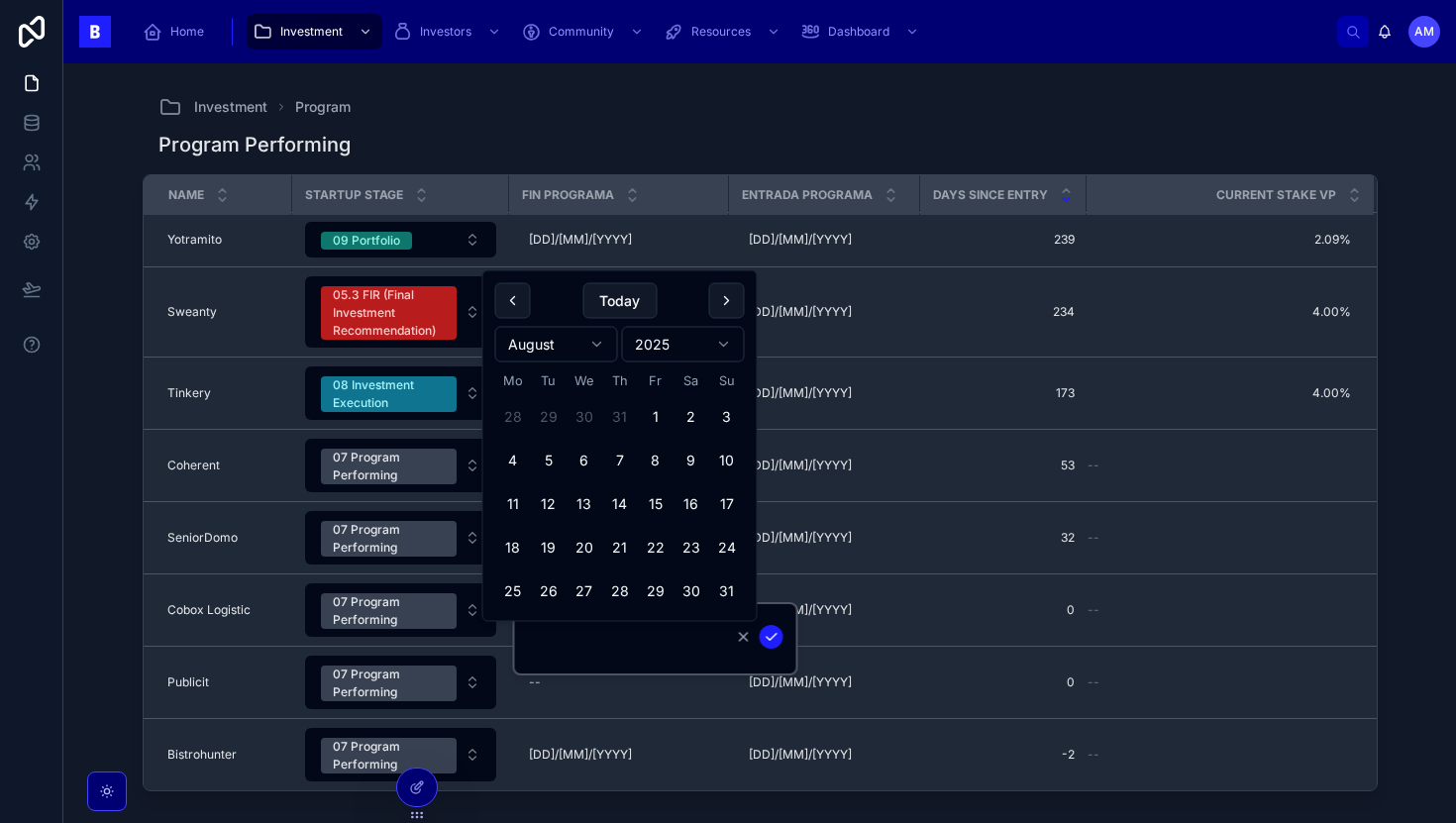 click at bounding box center (727, 301) 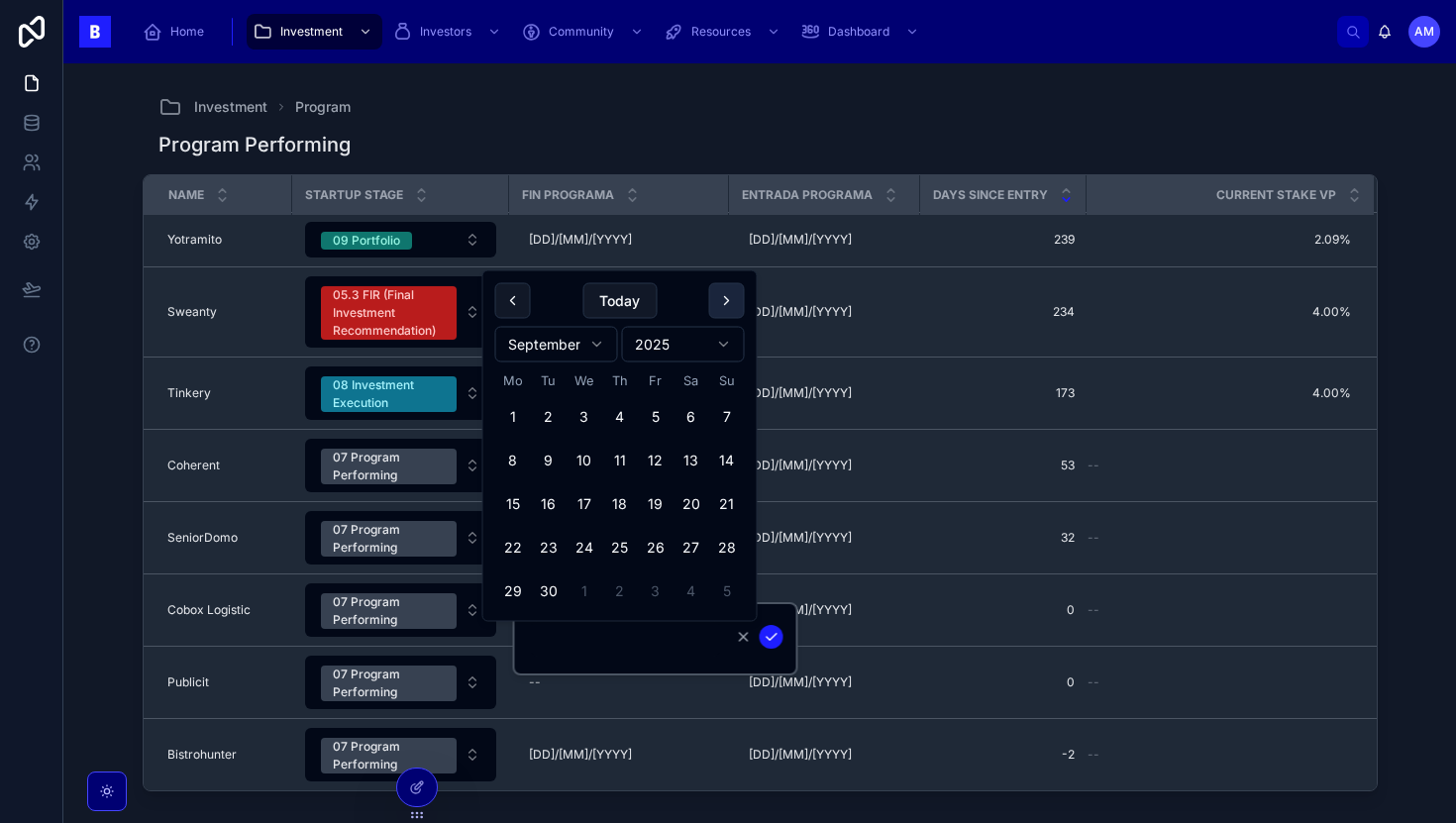 click at bounding box center (727, 301) 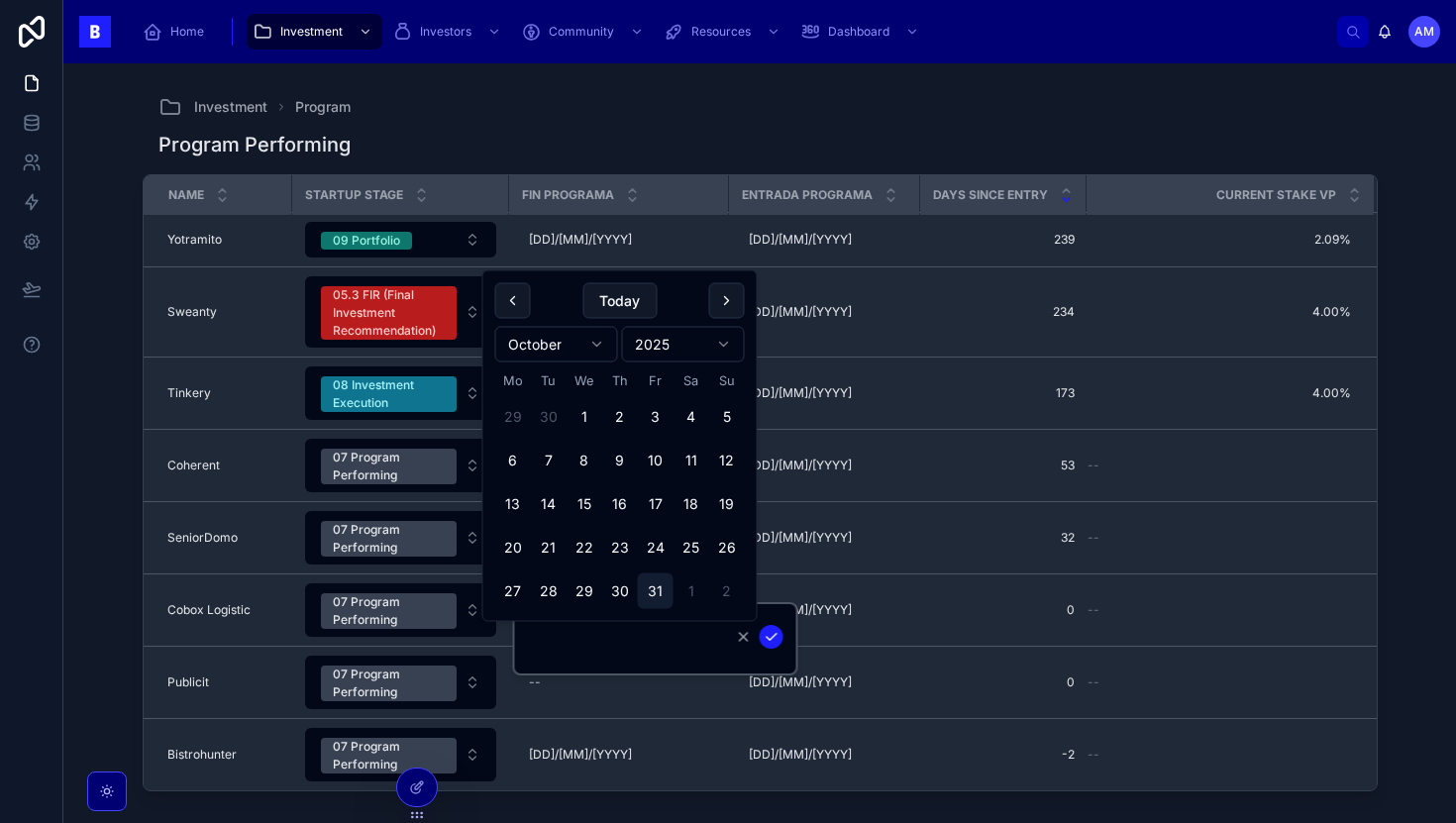 click on "31" at bounding box center (656, 591) 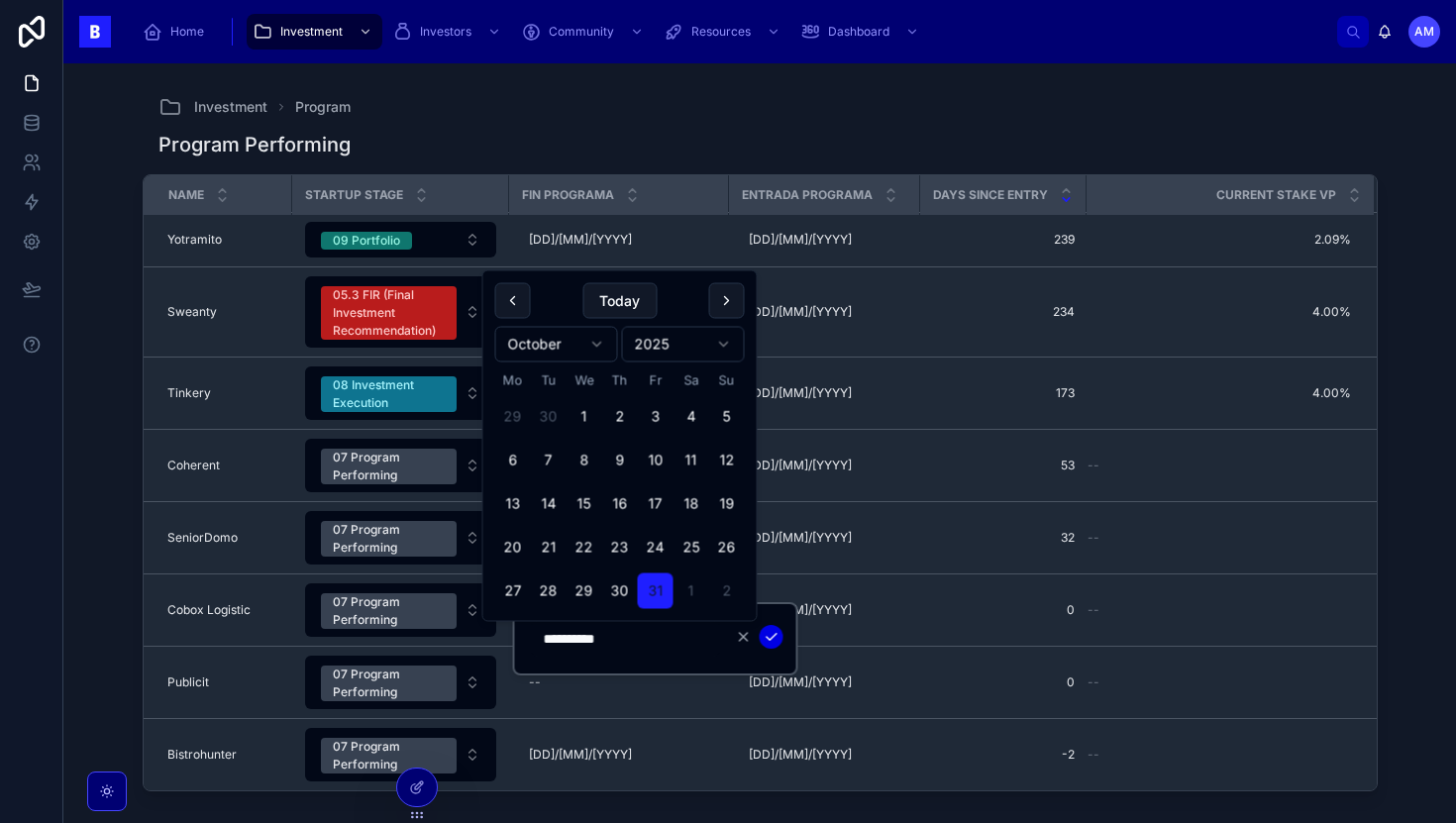 click 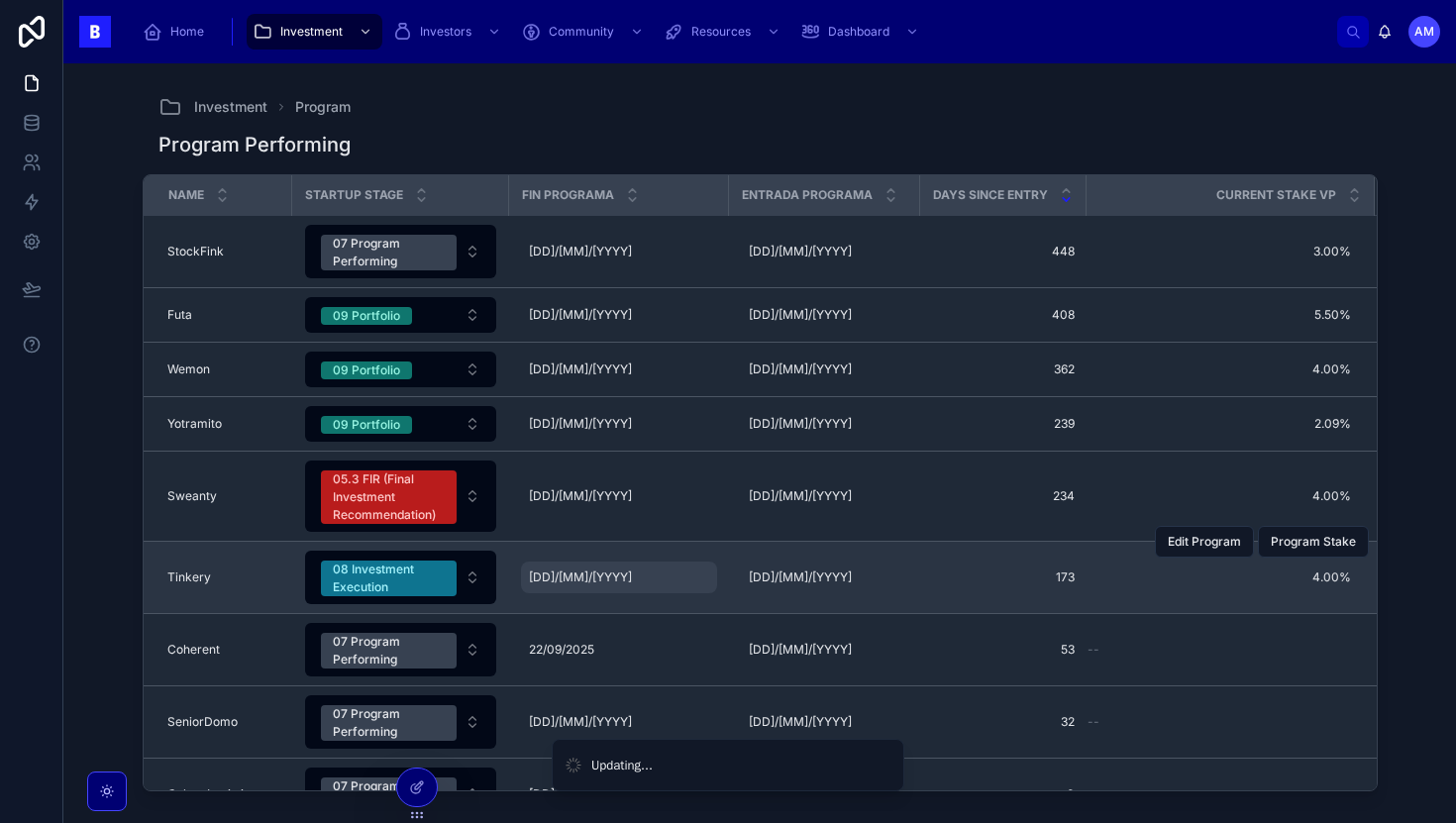 scroll, scrollTop: 184, scrollLeft: 0, axis: vertical 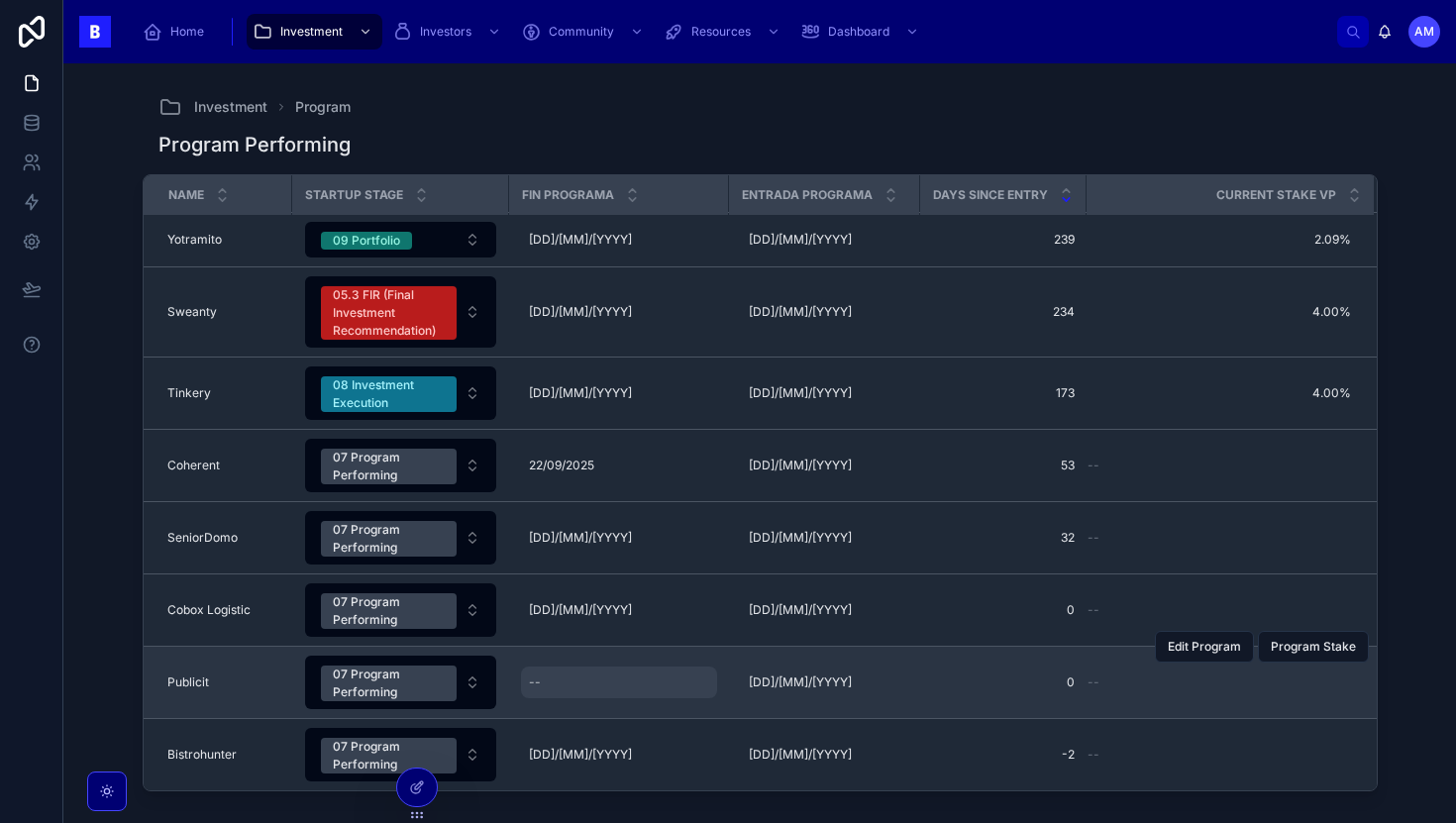 click on "--" at bounding box center [619, 682] 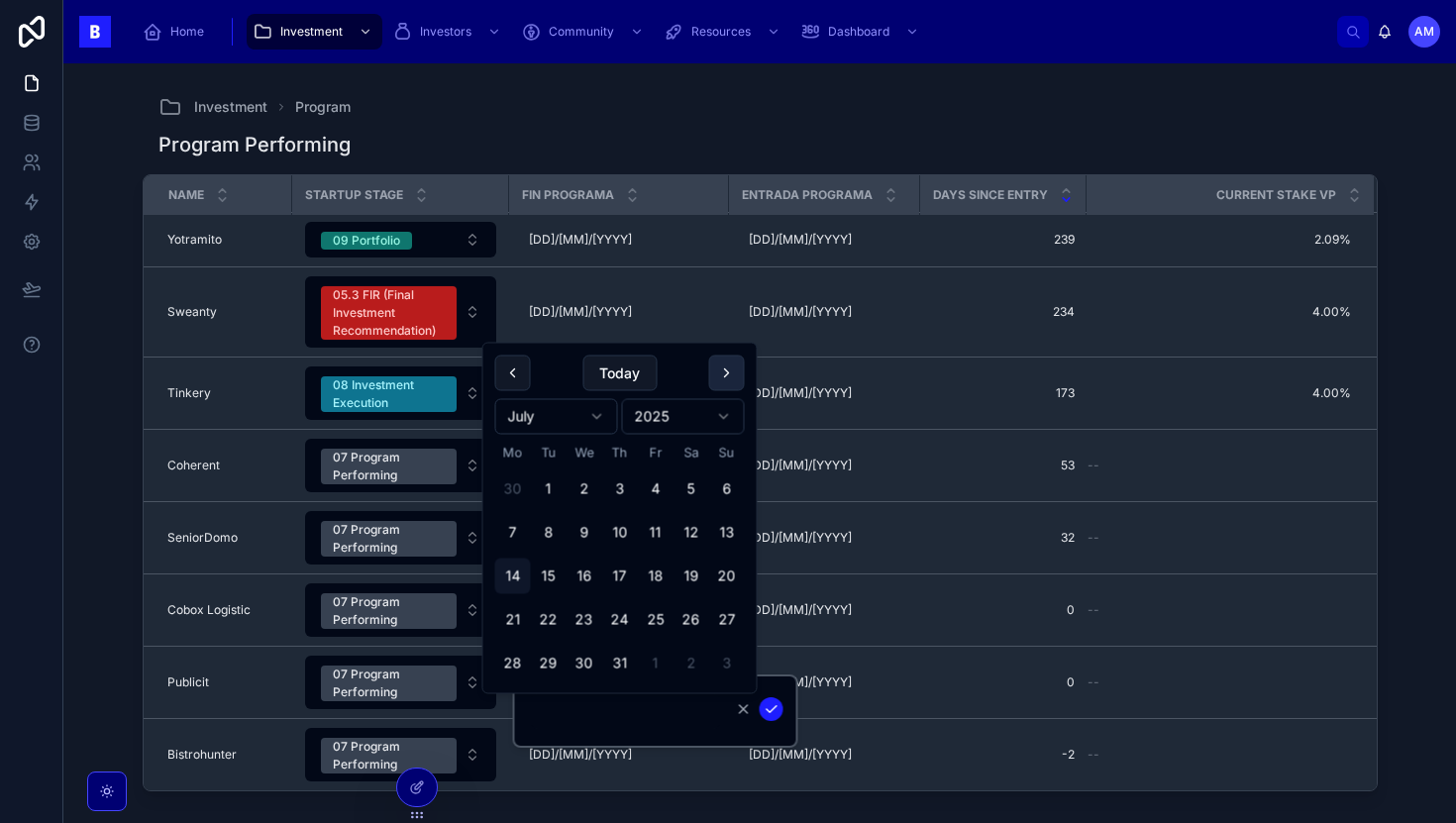click at bounding box center (727, 373) 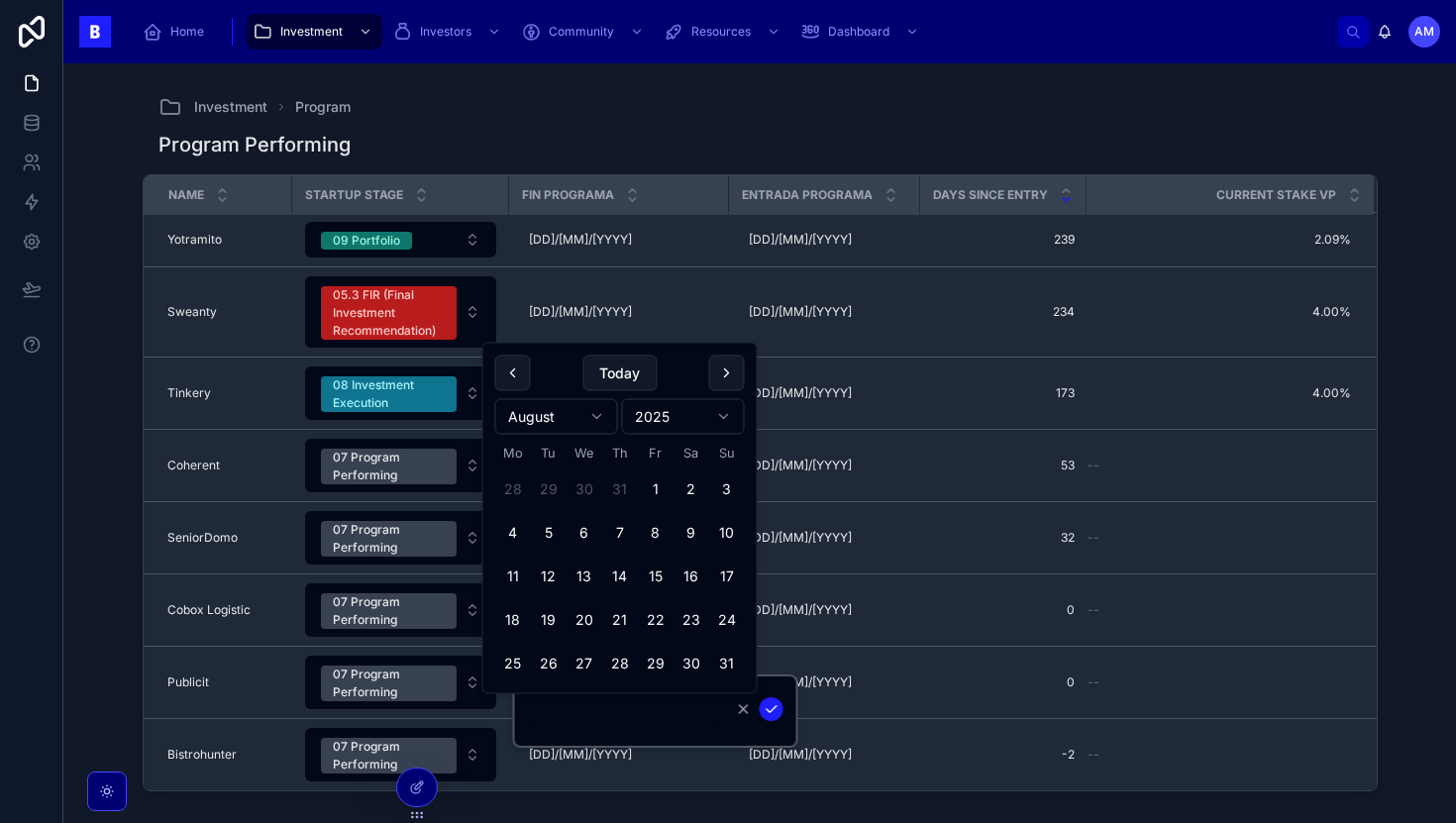 click at bounding box center (727, 373) 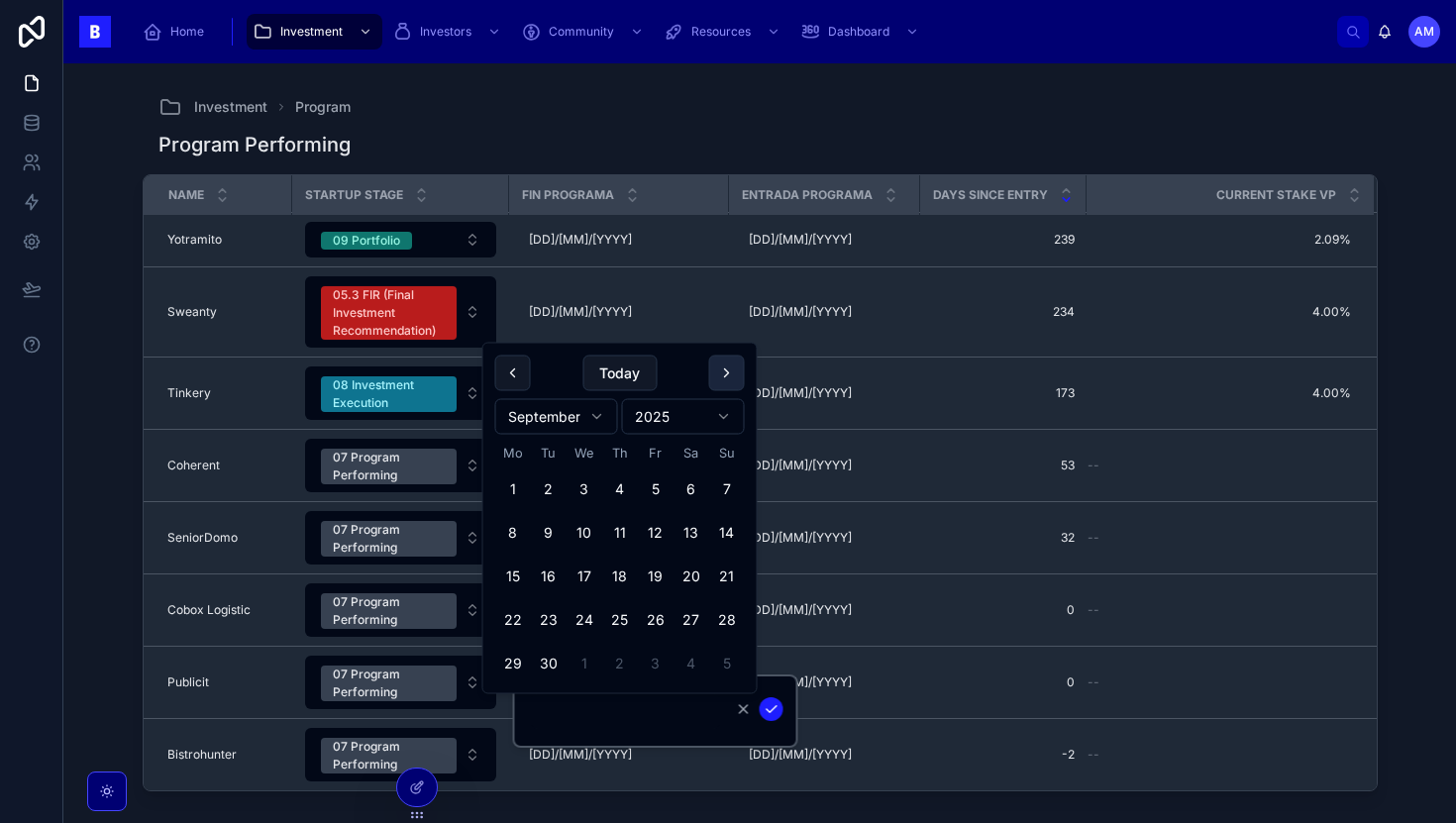 click at bounding box center (727, 373) 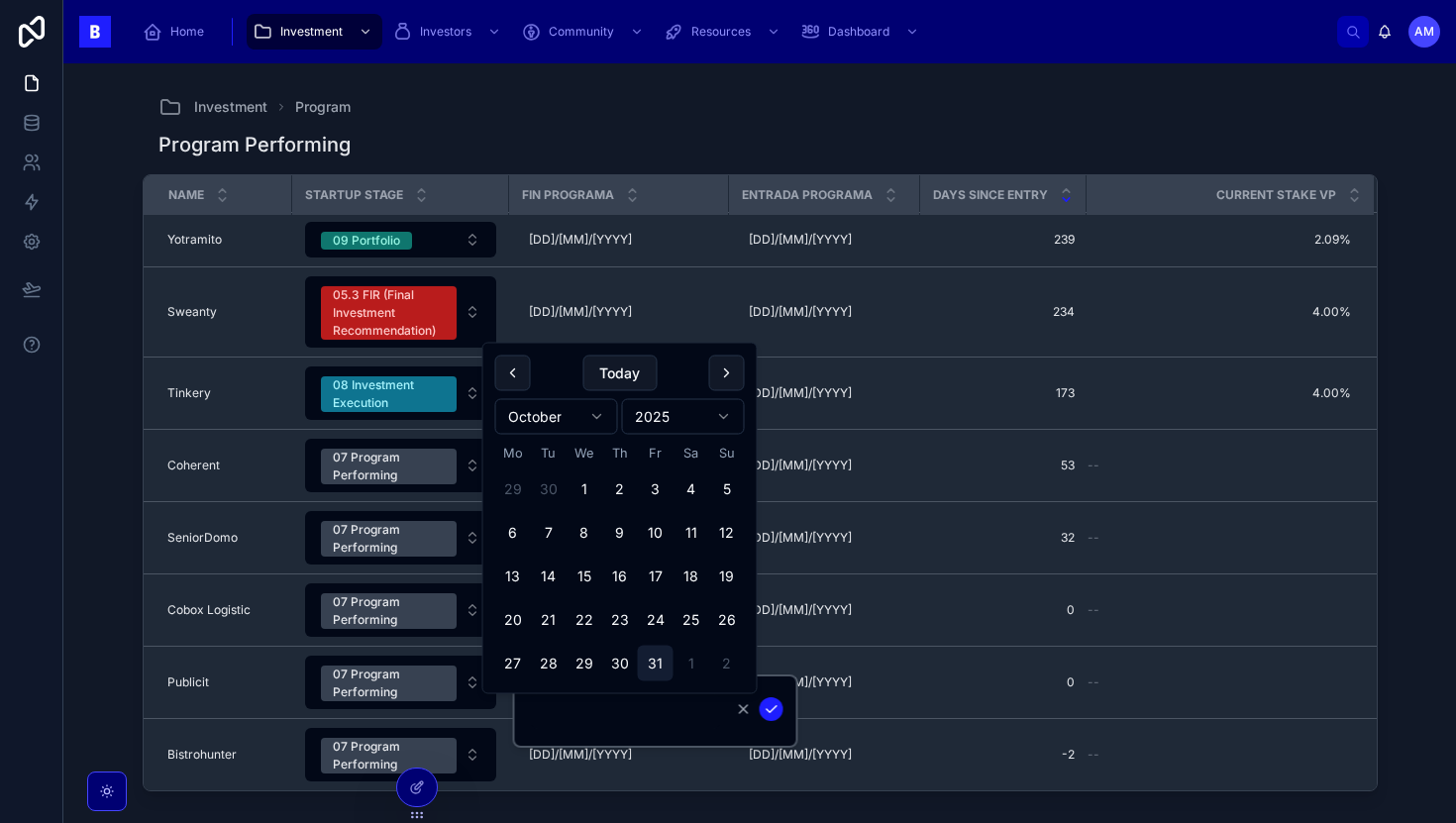 click on "31" at bounding box center [656, 664] 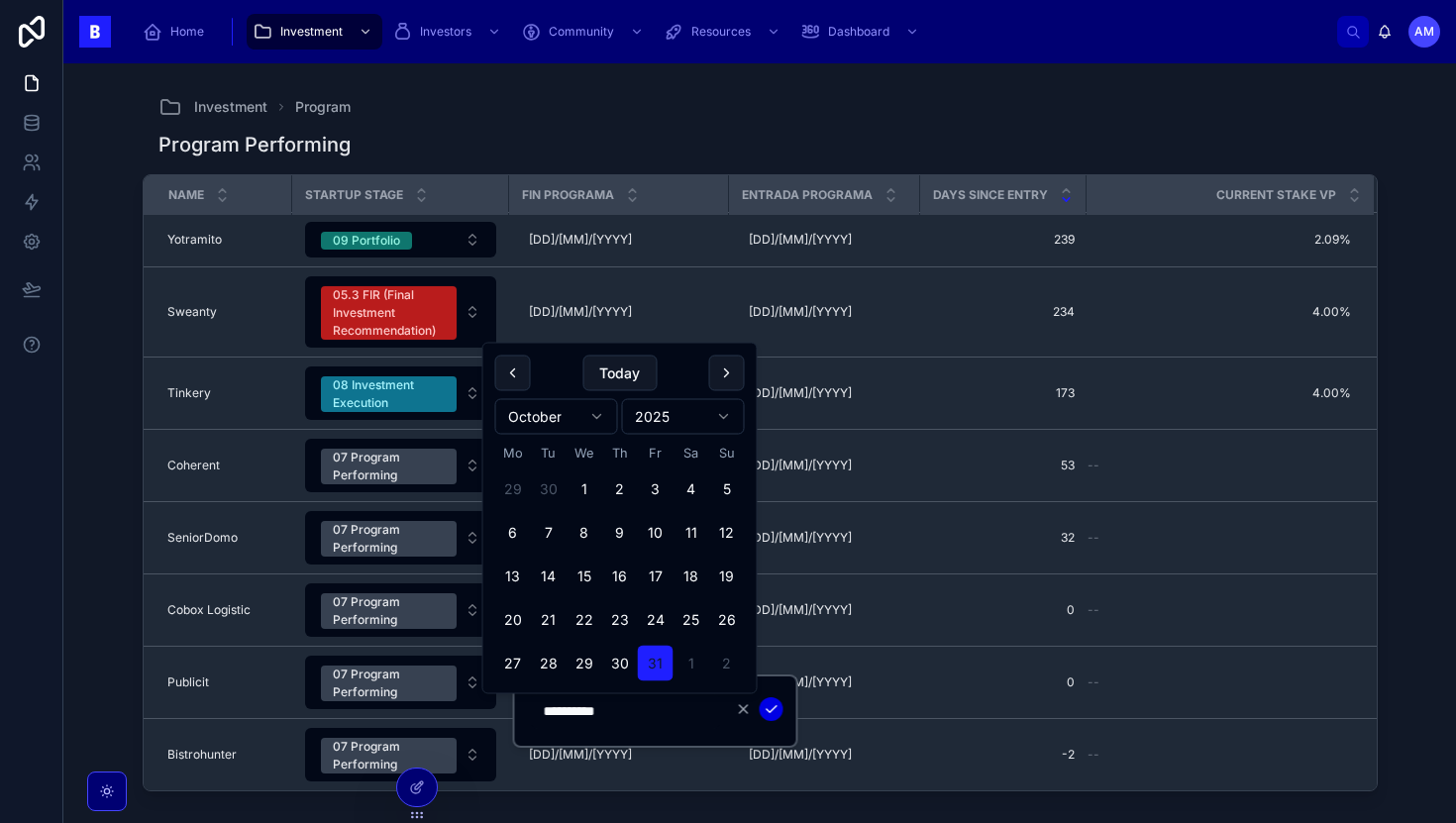 click 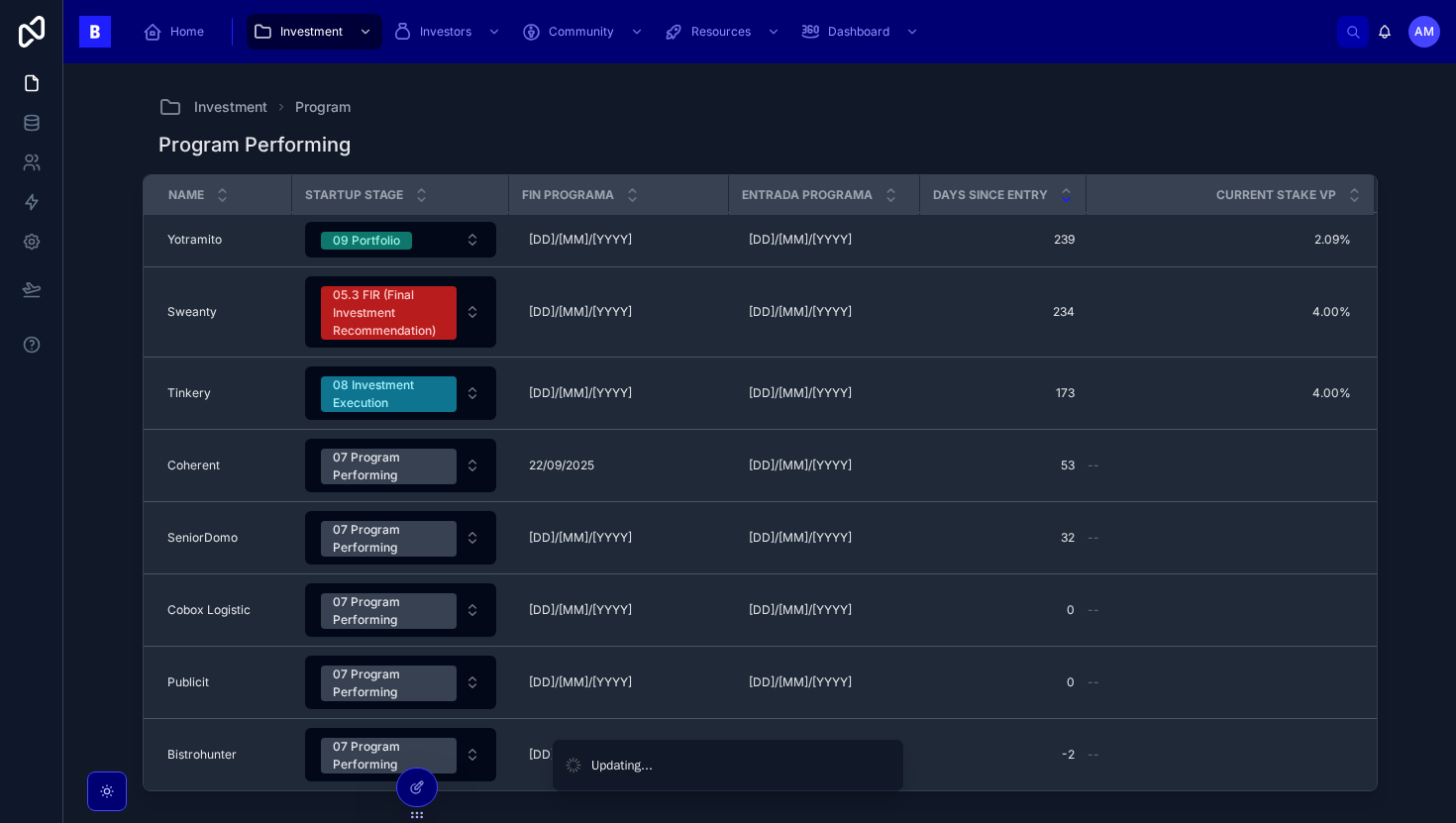 scroll, scrollTop: 0, scrollLeft: 0, axis: both 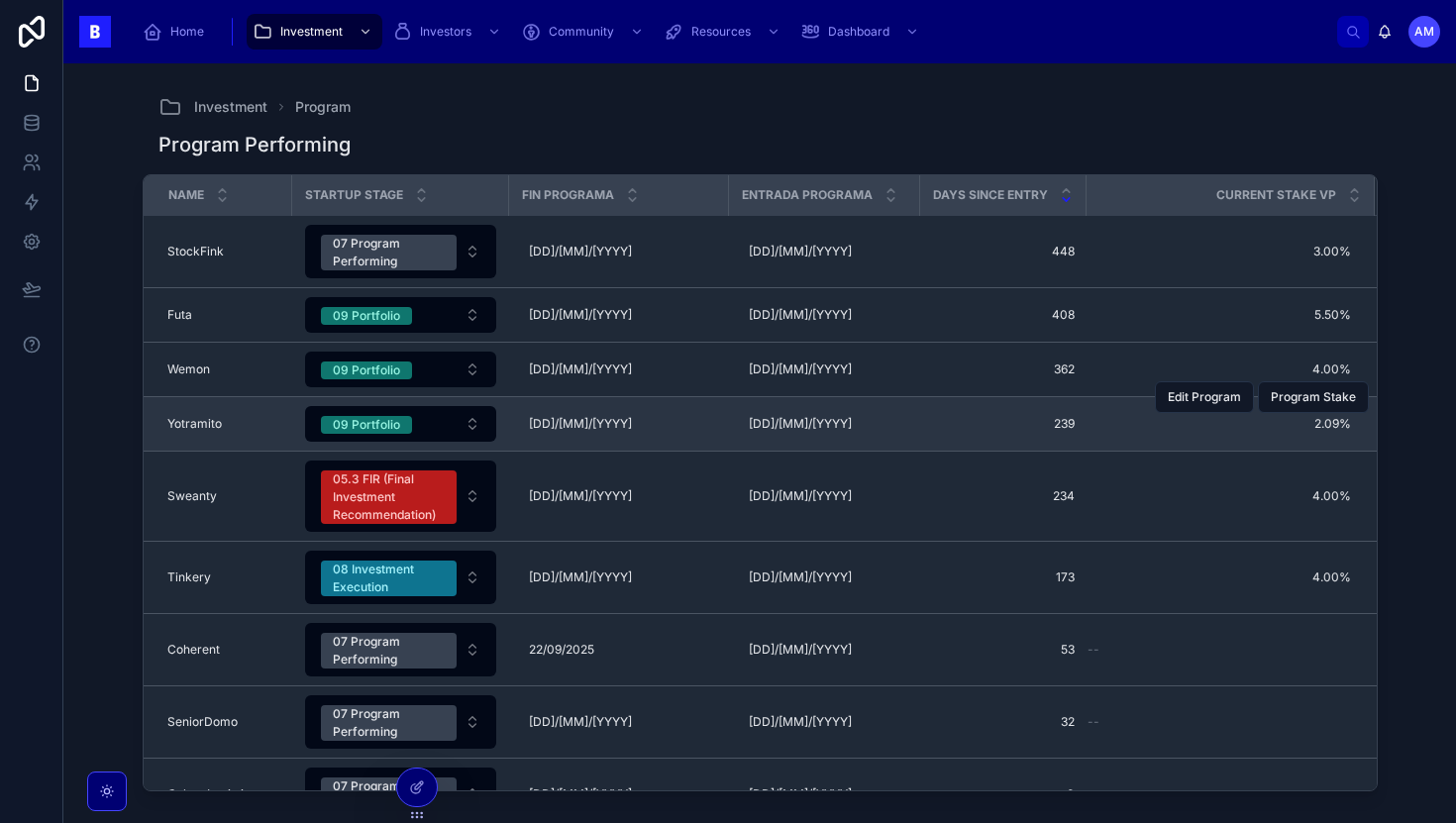 click on "[DD]/[MM]/[YYYY] [DD]/[MM]/[YYYY]" at bounding box center [619, 424] 